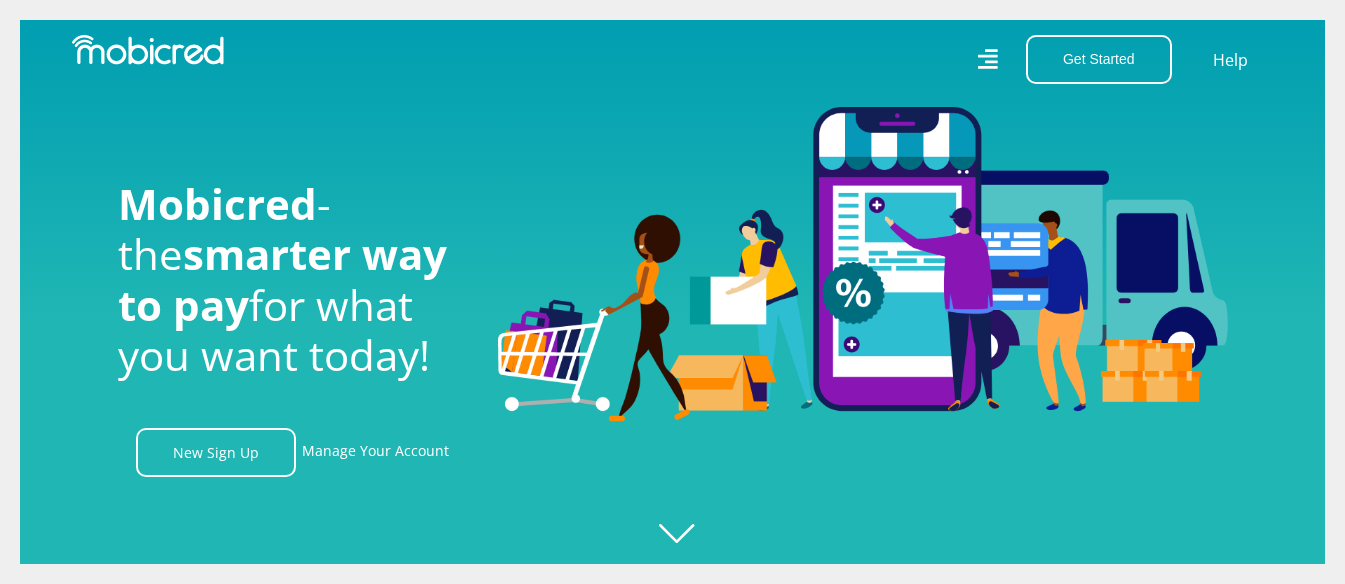 scroll, scrollTop: 133, scrollLeft: 0, axis: vertical 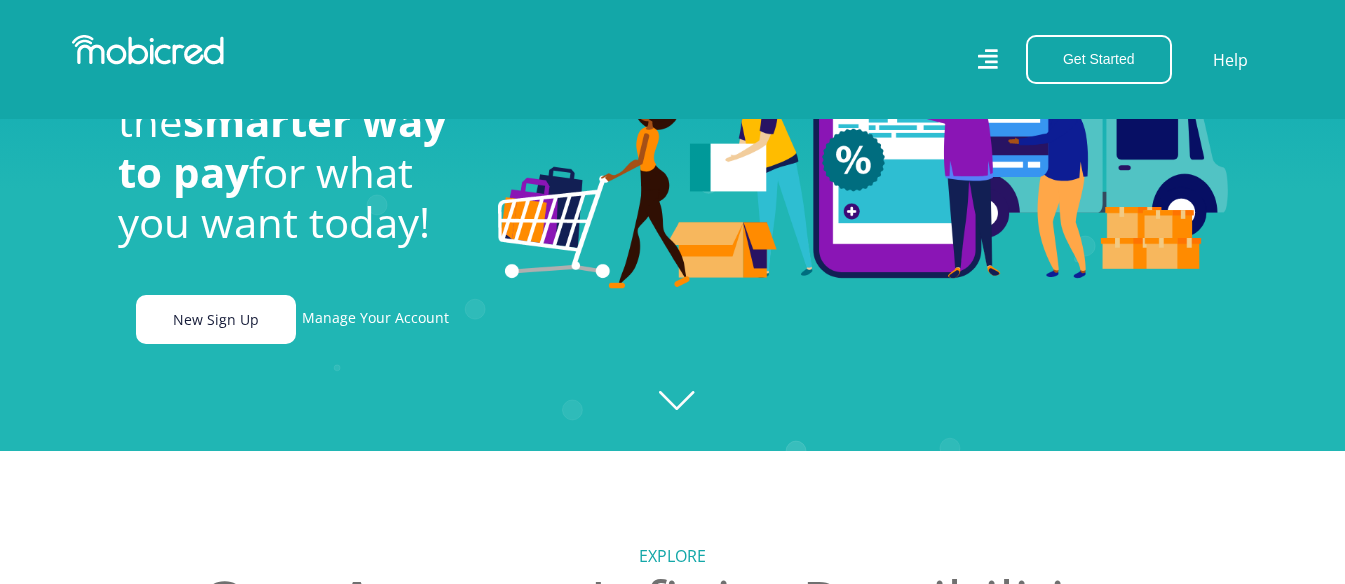 click on "New Sign Up" at bounding box center [216, 319] 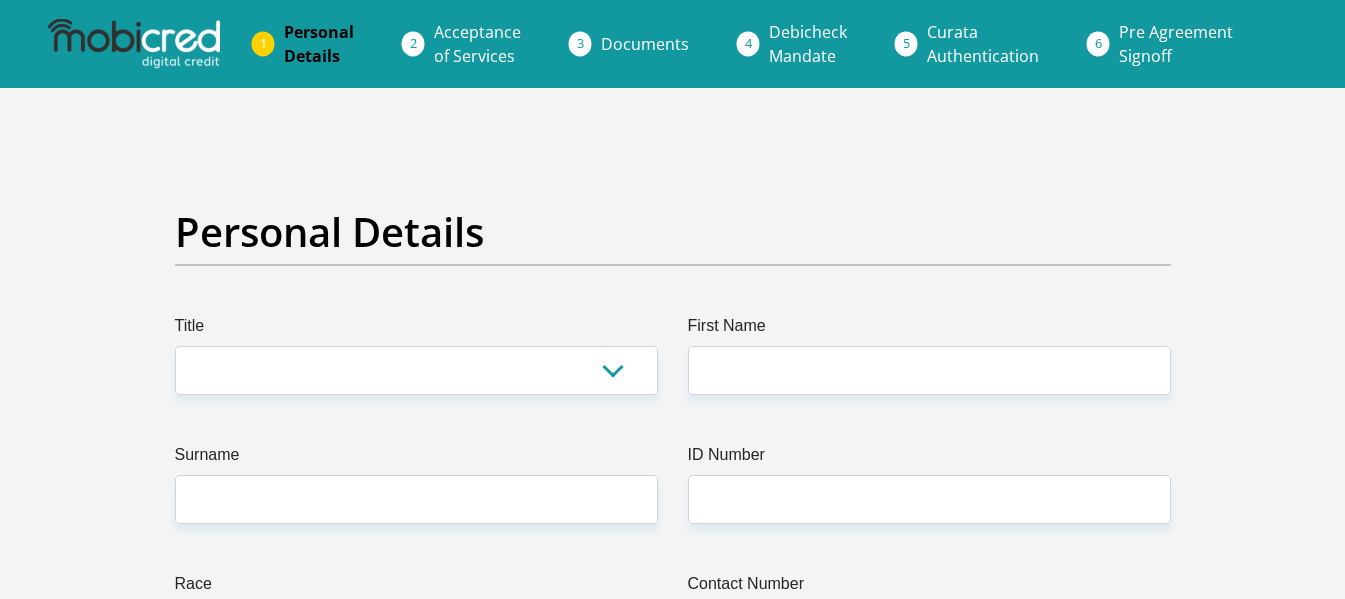 scroll, scrollTop: 0, scrollLeft: 0, axis: both 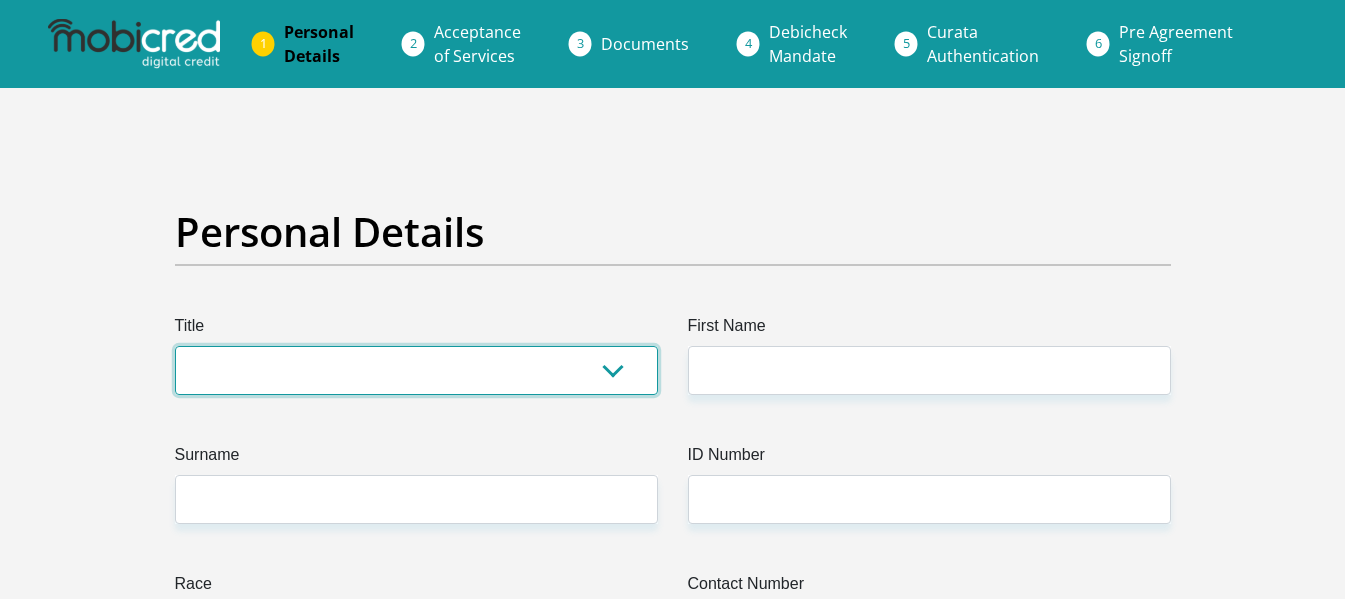 click on "Mr
Ms
Mrs
Dr
Other" at bounding box center (416, 370) 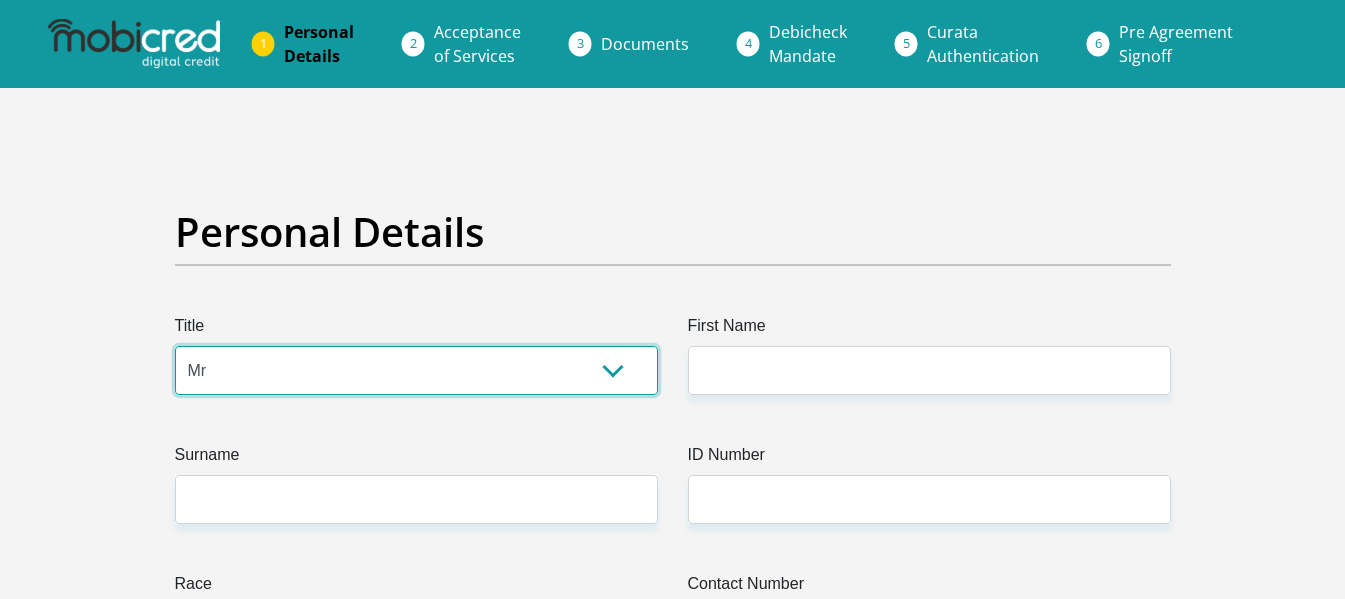 click on "Mr
Ms
Mrs
Dr
Other" at bounding box center [416, 370] 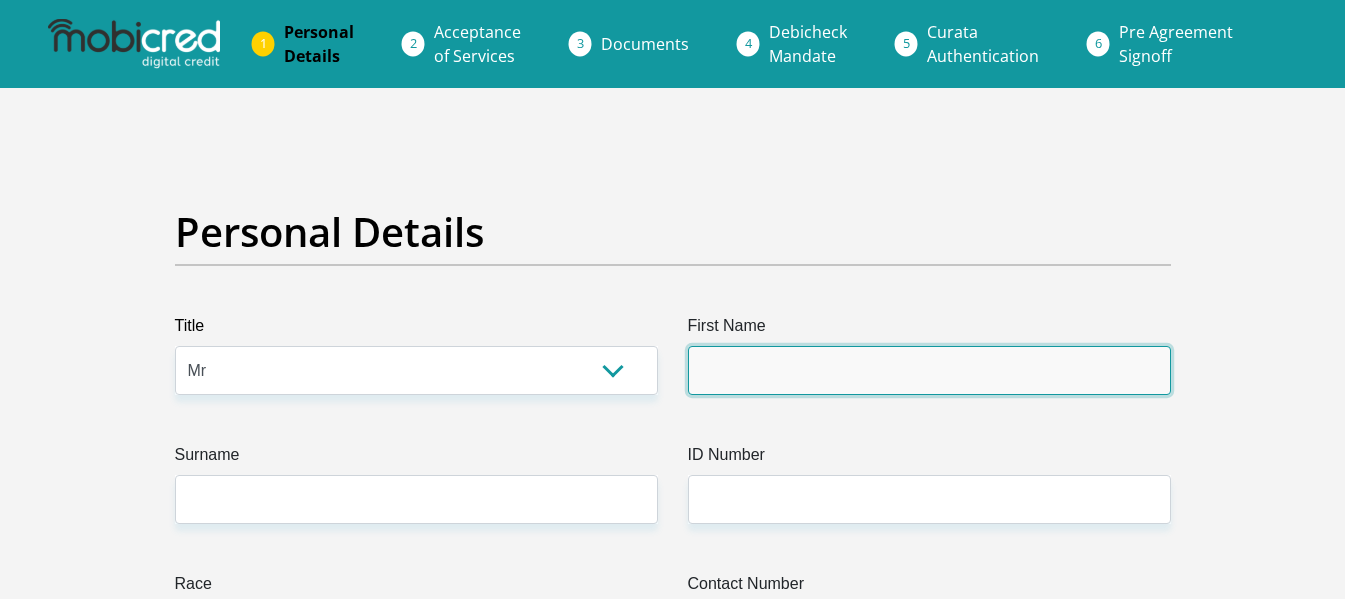 click on "First Name" at bounding box center (929, 370) 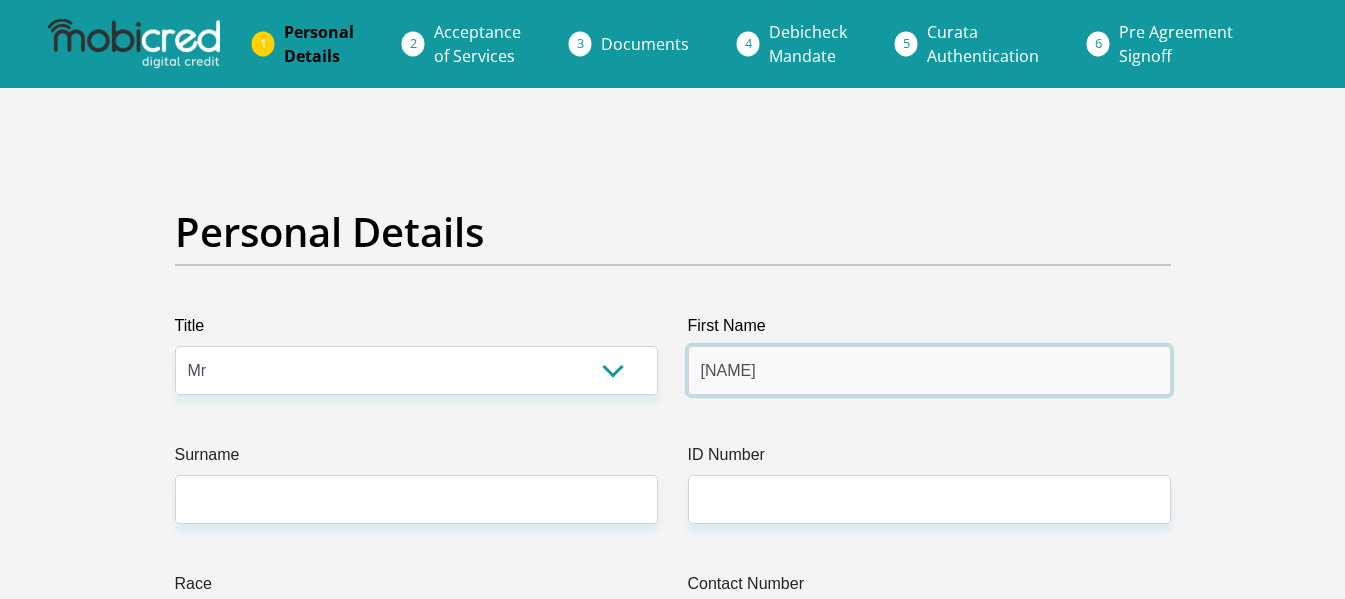 type on "Riyaad" 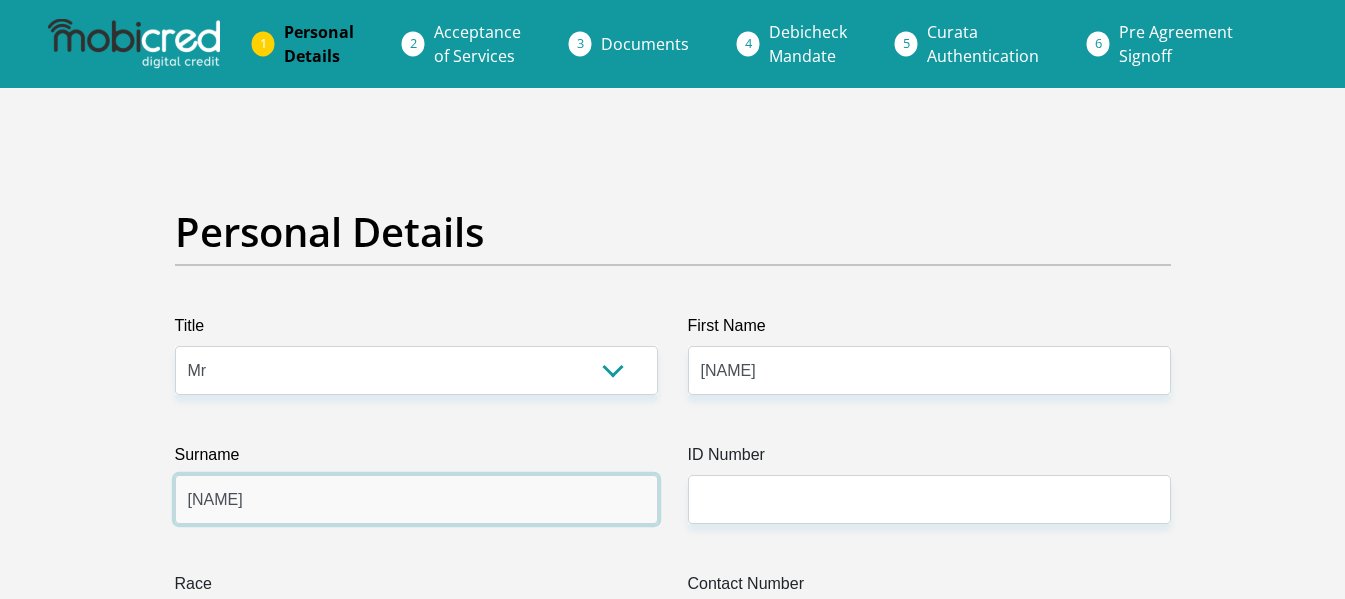 type on "Elford" 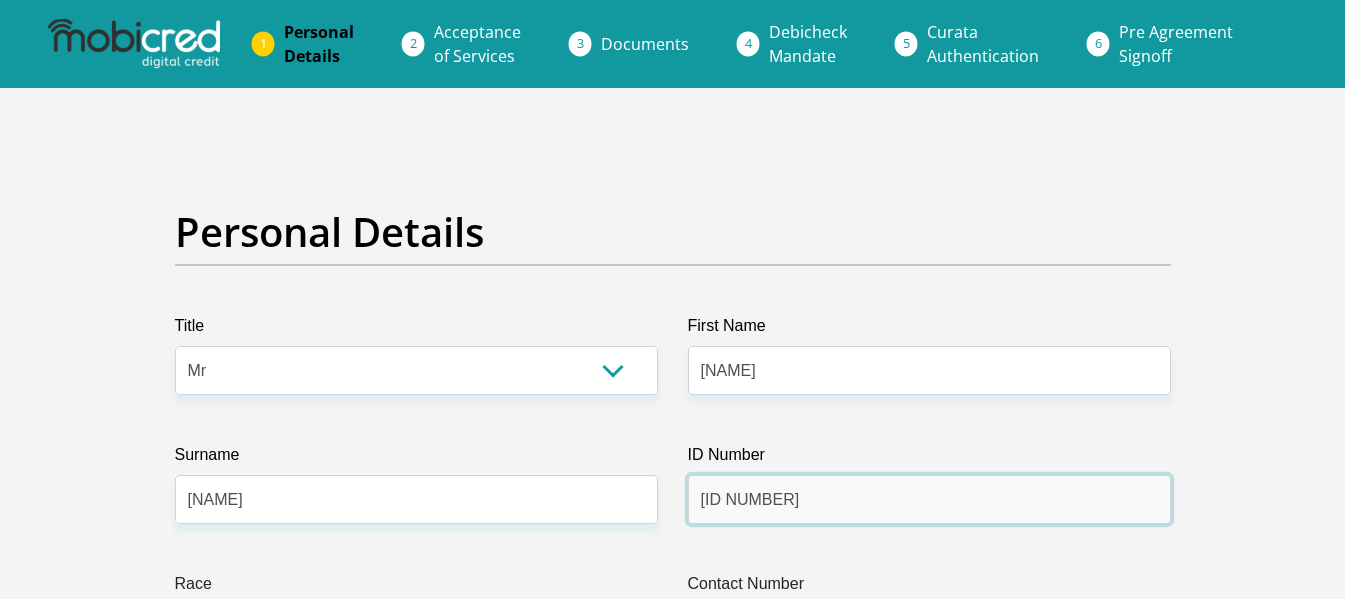 scroll, scrollTop: 267, scrollLeft: 0, axis: vertical 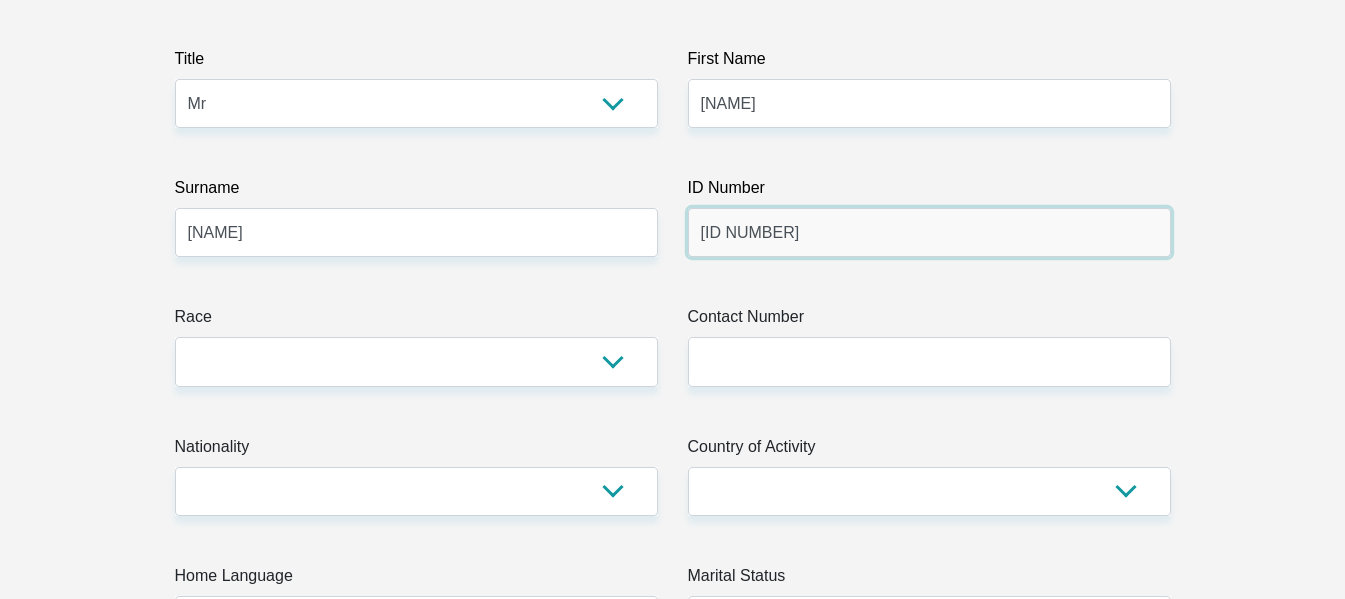type on "0211195155083" 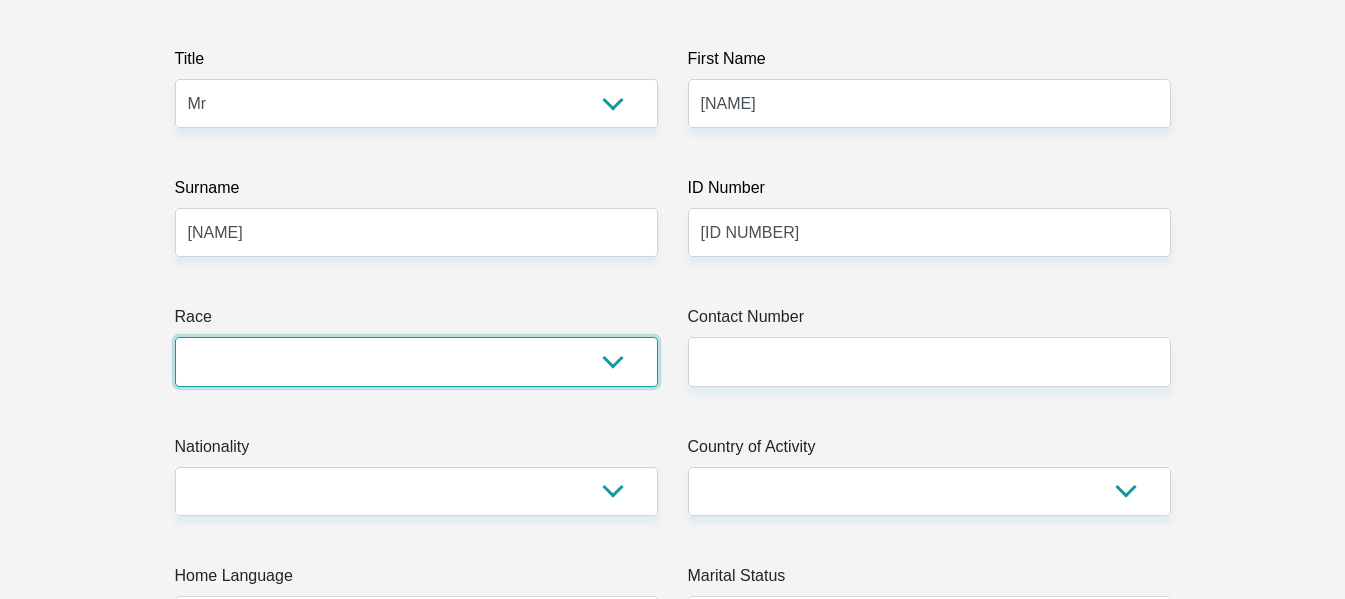 click on "Black
Coloured
Indian
White
Other" at bounding box center [416, 361] 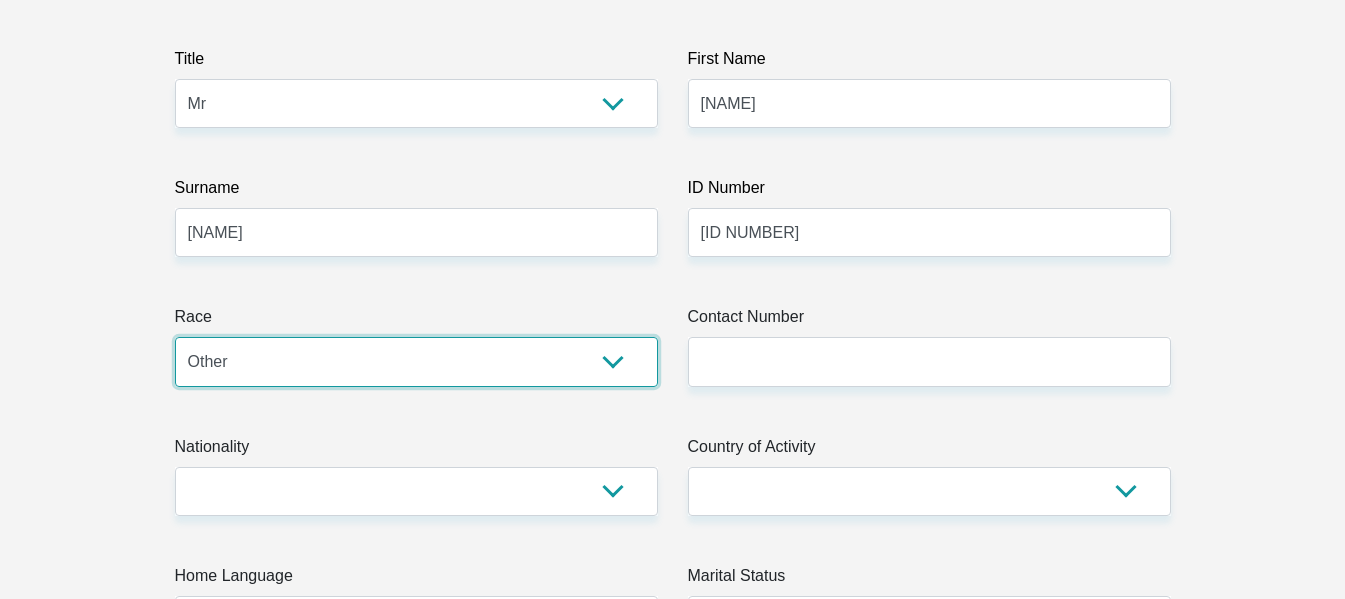 click on "Black
Coloured
Indian
White
Other" at bounding box center (416, 361) 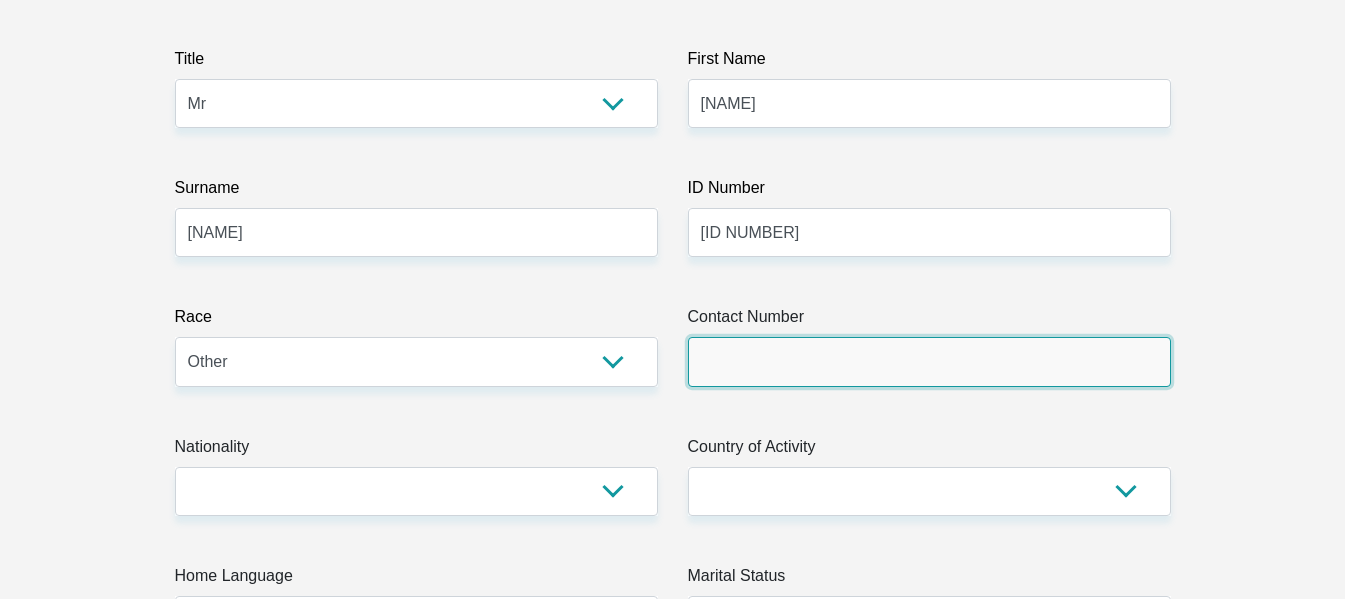 click on "Contact Number" at bounding box center [929, 361] 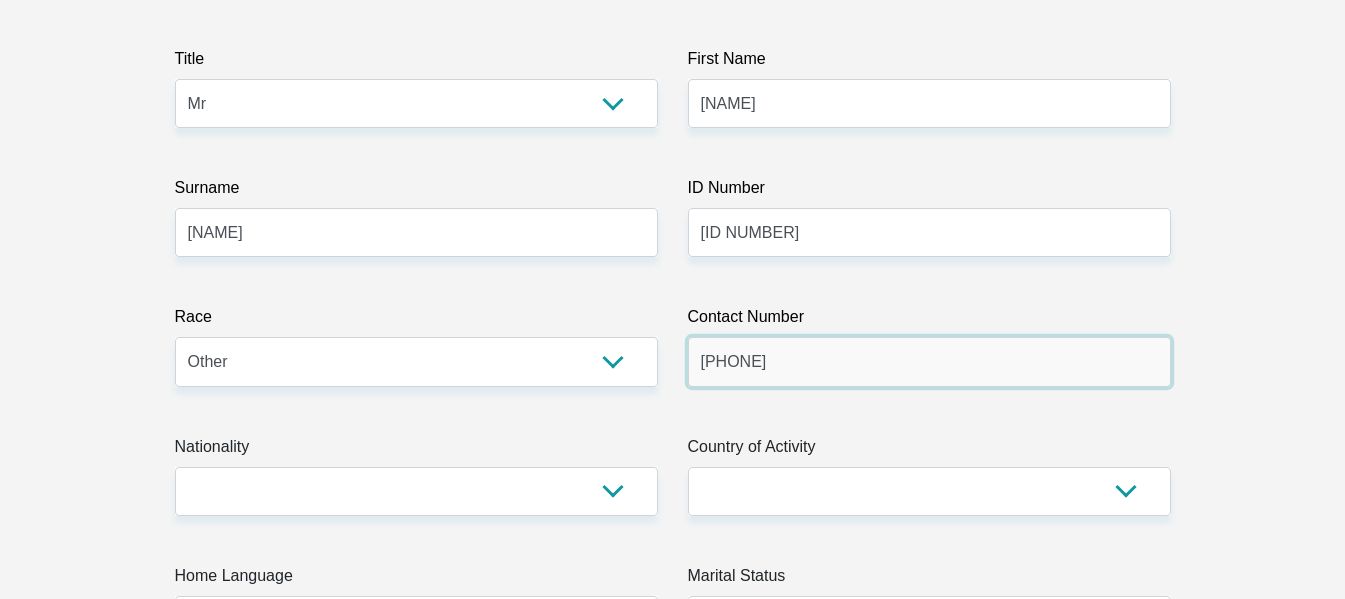 type on "0728227393" 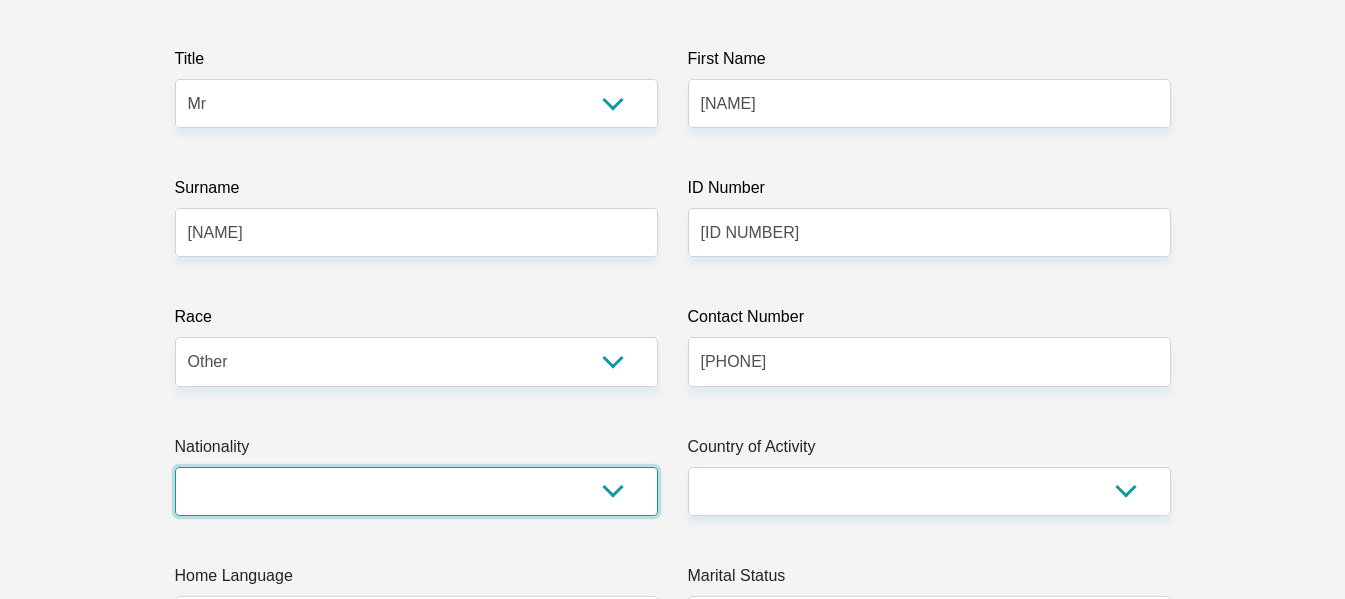 click on "South Africa
Afghanistan
Aland Islands
Albania
Algeria
America Samoa
American Virgin Islands
Andorra
Angola
Anguilla
Antarctica
Antigua and Barbuda
Argentina
Armenia
Aruba
Ascension Island
Australia
Austria
Azerbaijan
Bahamas
Bahrain
Bangladesh
Barbados
Chad" at bounding box center (416, 491) 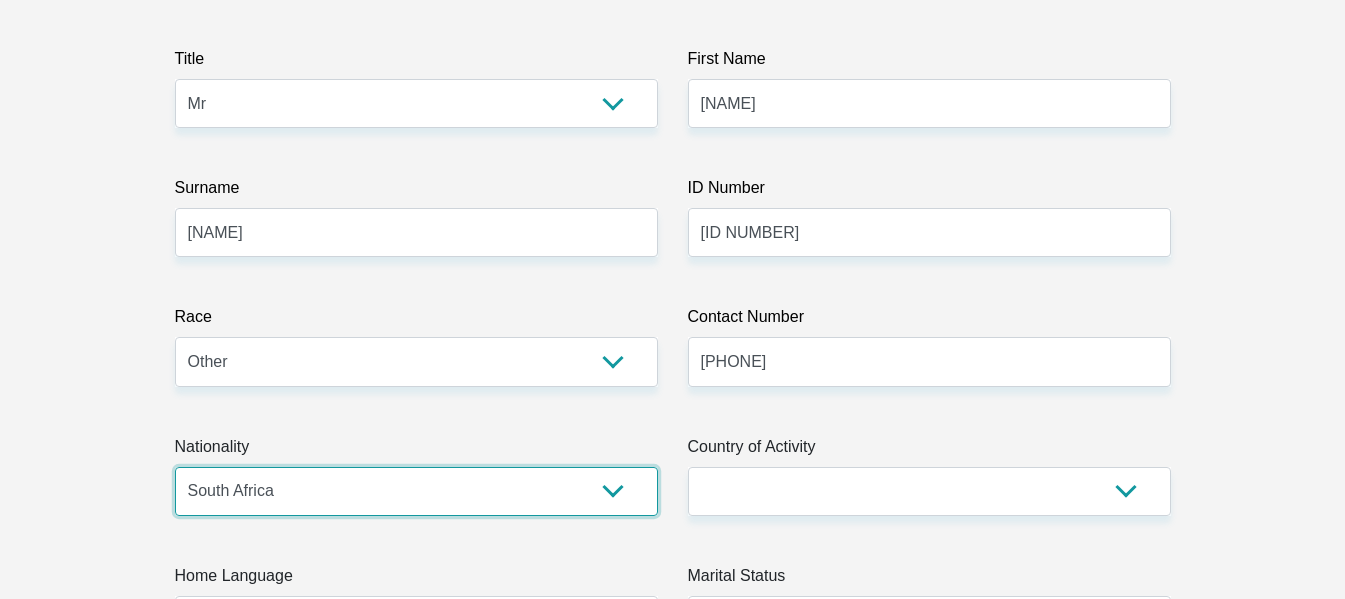 click on "South Africa
Afghanistan
Aland Islands
Albania
Algeria
America Samoa
American Virgin Islands
Andorra
Angola
Anguilla
Antarctica
Antigua and Barbuda
Argentina
Armenia
Aruba
Ascension Island
Australia
Austria
Azerbaijan
Bahamas
Bahrain
Bangladesh
Barbados
Chad" at bounding box center [416, 491] 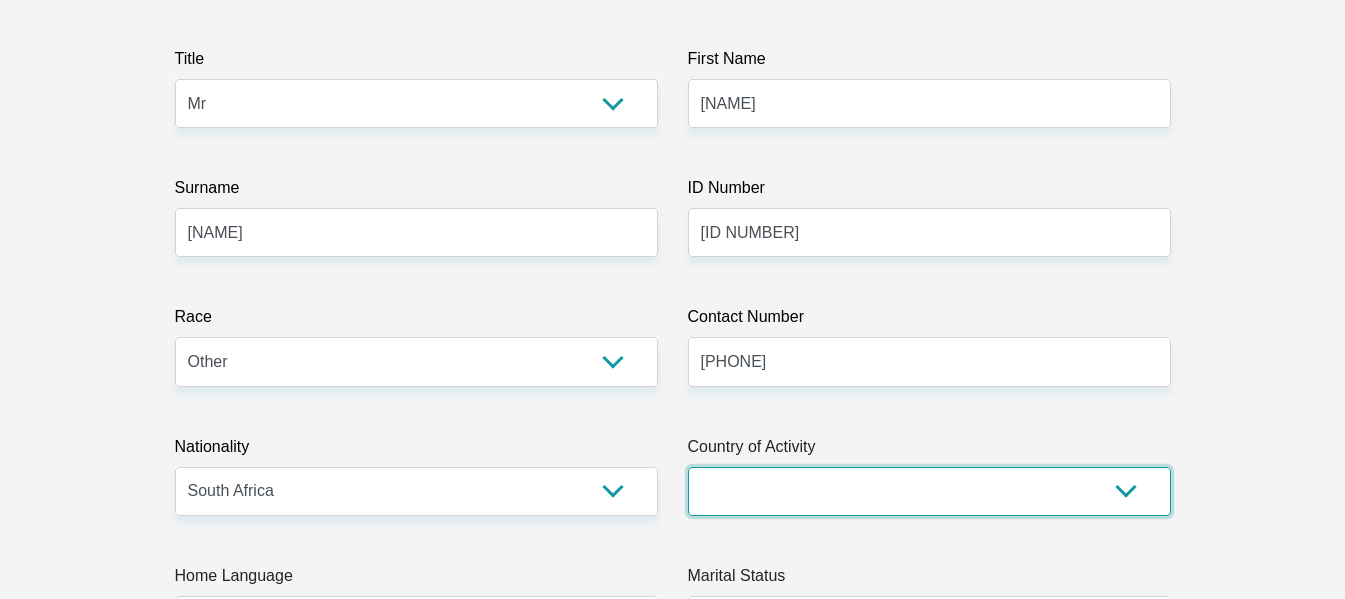 click on "South Africa
Afghanistan
Aland Islands
Albania
Algeria
America Samoa
American Virgin Islands
Andorra
Angola
Anguilla
Antarctica
Antigua and Barbuda
Argentina
Armenia
Aruba
Ascension Island
Australia
Austria
Azerbaijan
Chad" at bounding box center (929, 491) 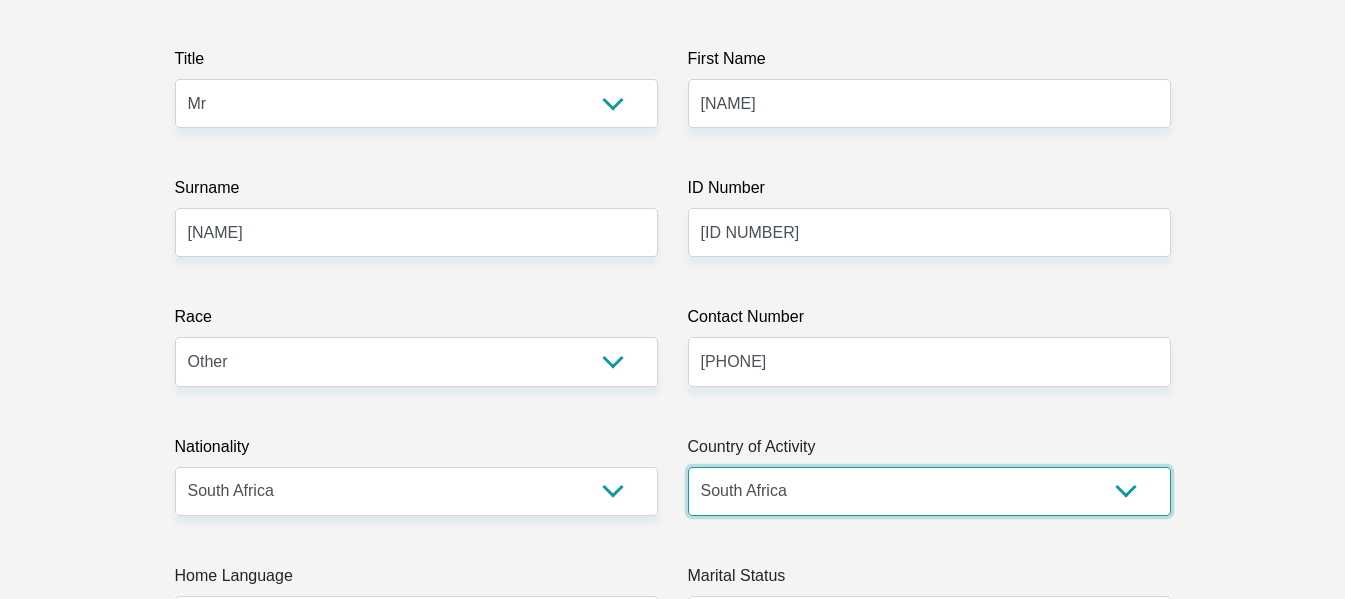 click on "South Africa
Afghanistan
Aland Islands
Albania
Algeria
America Samoa
American Virgin Islands
Andorra
Angola
Anguilla
Antarctica
Antigua and Barbuda
Argentina
Armenia
Aruba
Ascension Island
Australia
Austria
Azerbaijan
Chad" at bounding box center [929, 491] 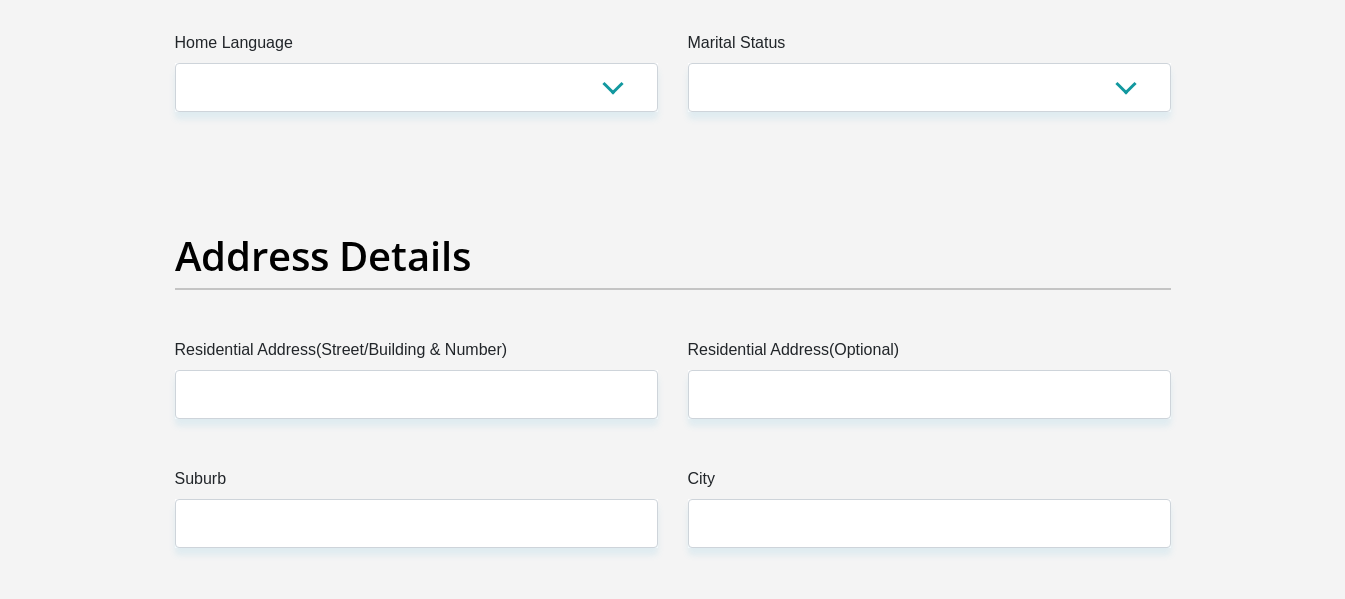 scroll, scrollTop: 400, scrollLeft: 0, axis: vertical 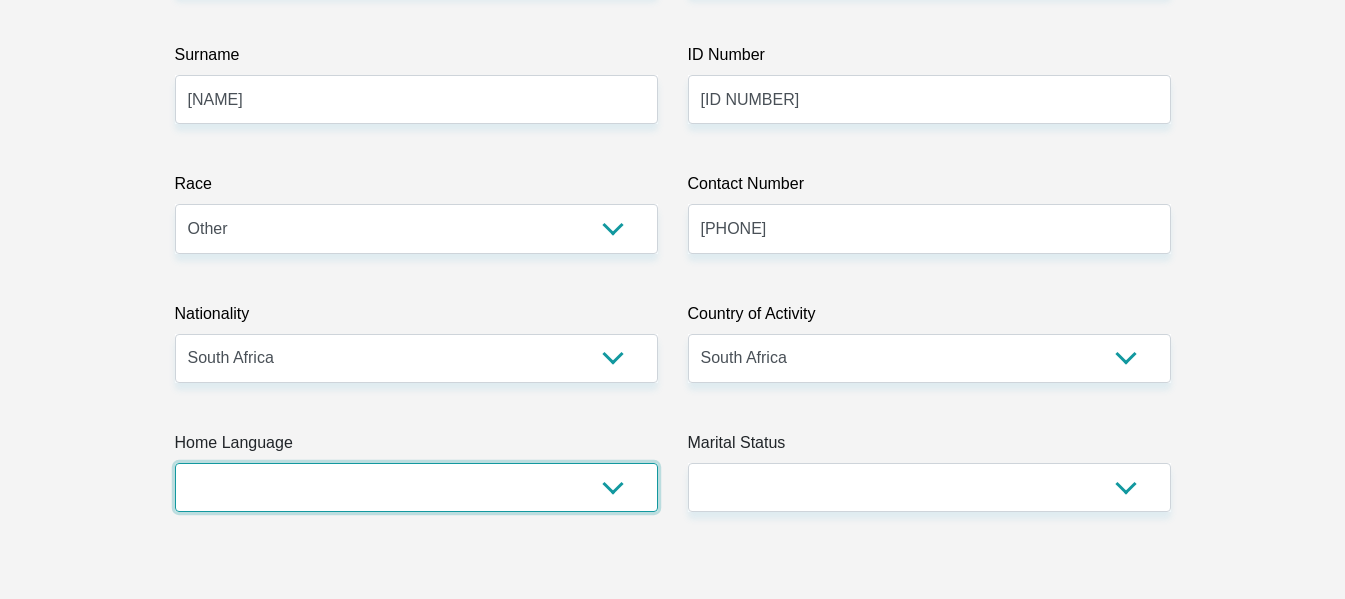 click on "Afrikaans
English
Sepedi
South Ndebele
Southern Sotho
Swati
Tsonga
Tswana
Venda
Xhosa
Zulu
Other" at bounding box center (416, 487) 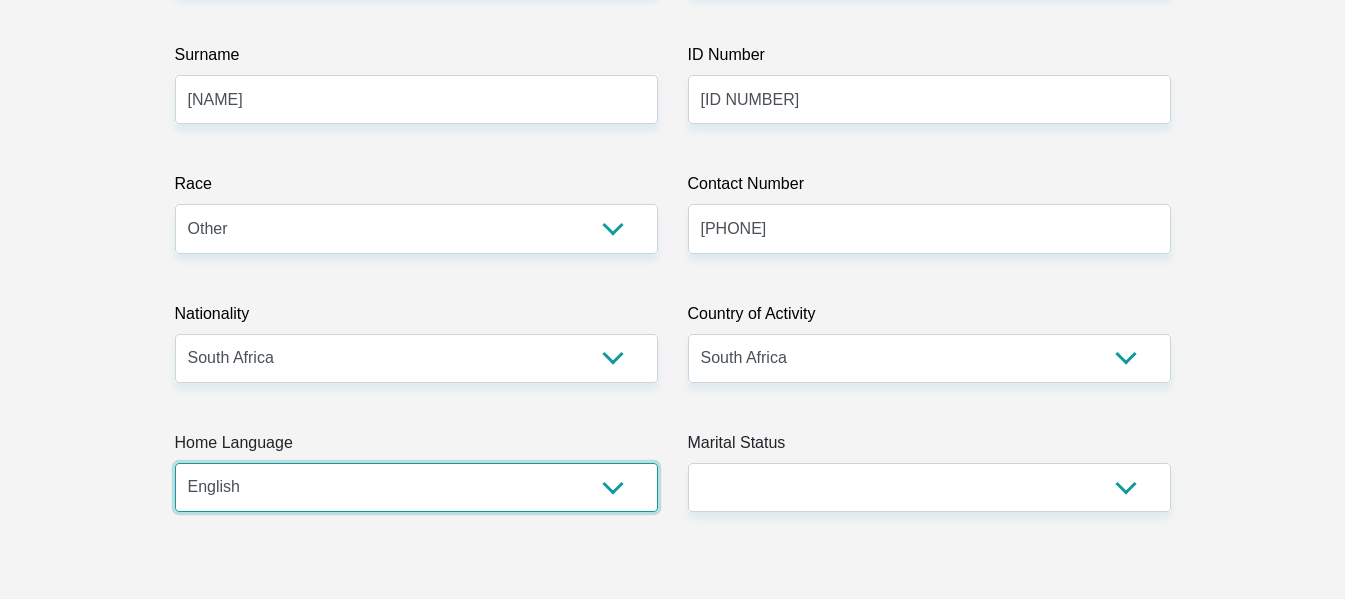click on "Afrikaans
English
Sepedi
South Ndebele
Southern Sotho
Swati
Tsonga
Tswana
Venda
Xhosa
Zulu
Other" at bounding box center (416, 487) 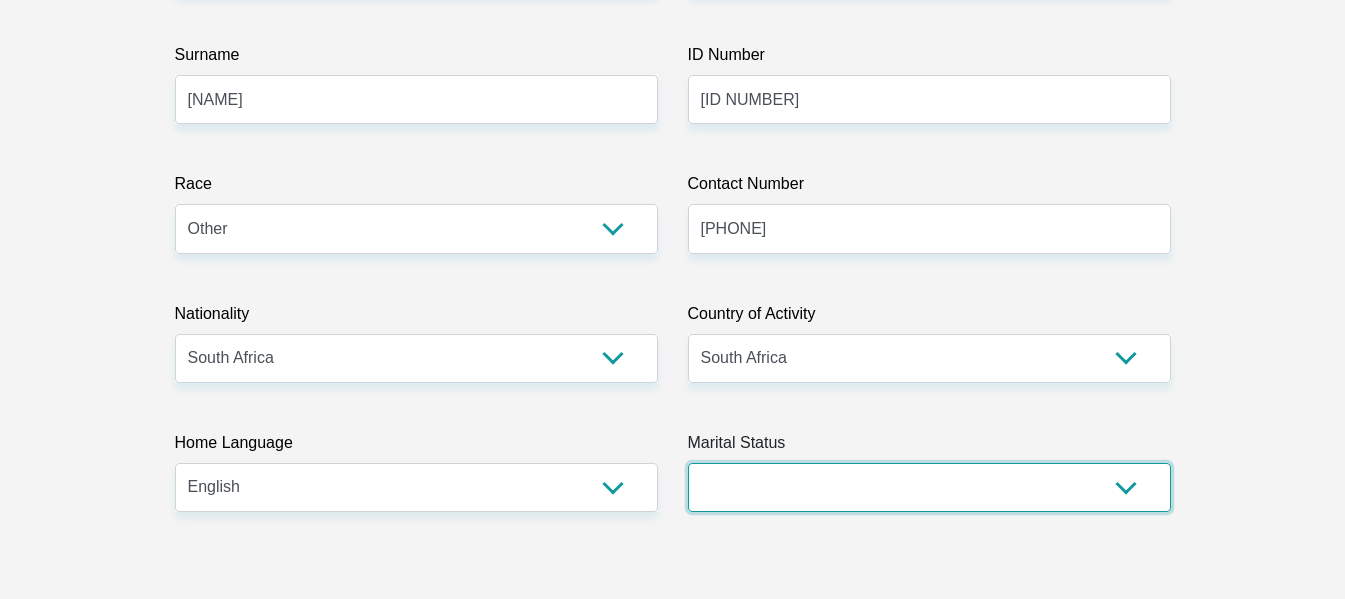 click on "Married ANC
Single
Divorced
Widowed
Married COP or Customary Law" at bounding box center [929, 487] 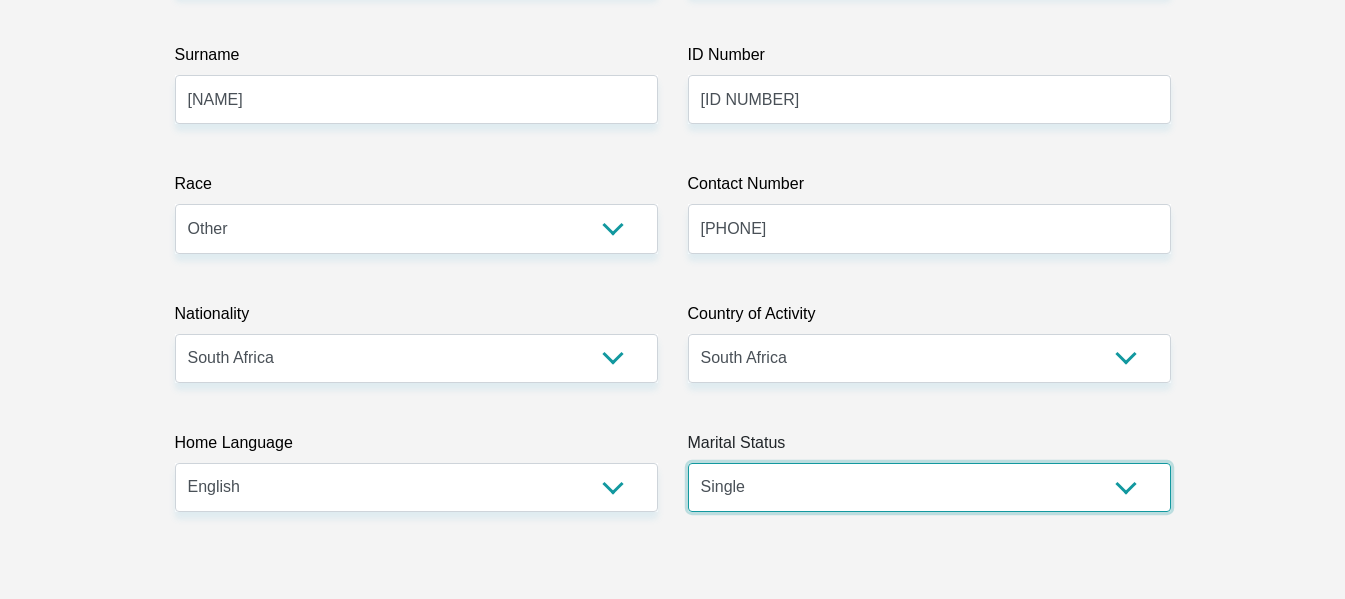click on "Married ANC
Single
Divorced
Widowed
Married COP or Customary Law" at bounding box center (929, 487) 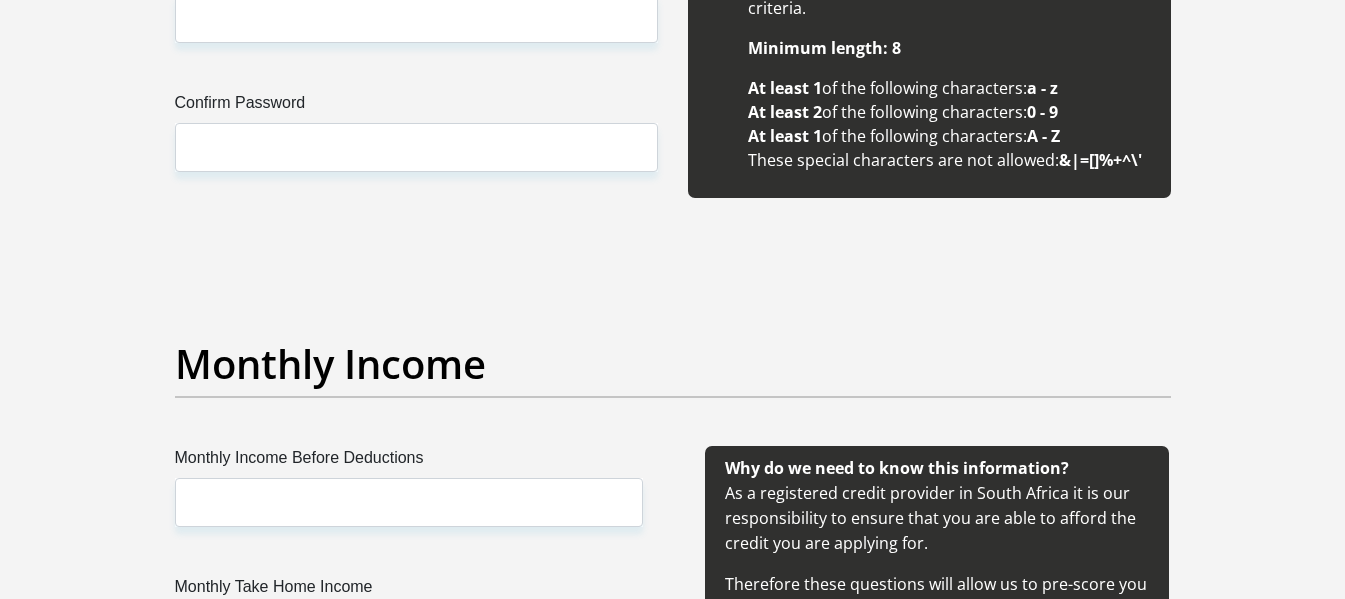 scroll, scrollTop: 2133, scrollLeft: 0, axis: vertical 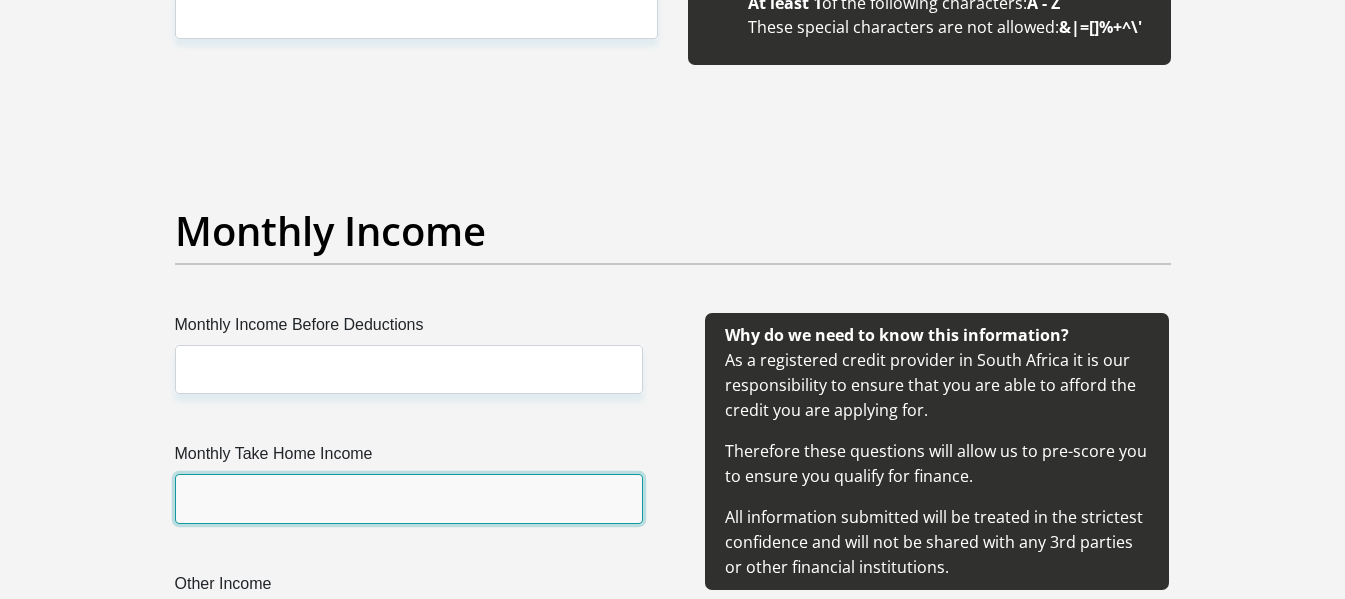 click on "Monthly Take Home Income" at bounding box center (409, 498) 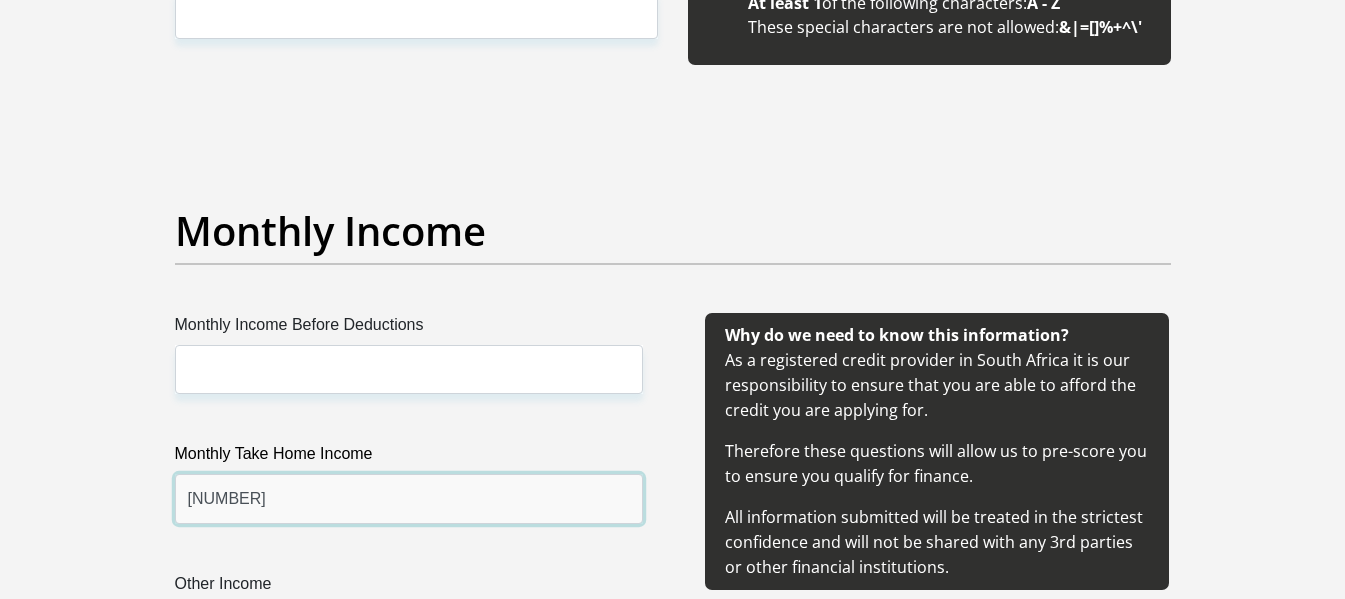 type on "11900" 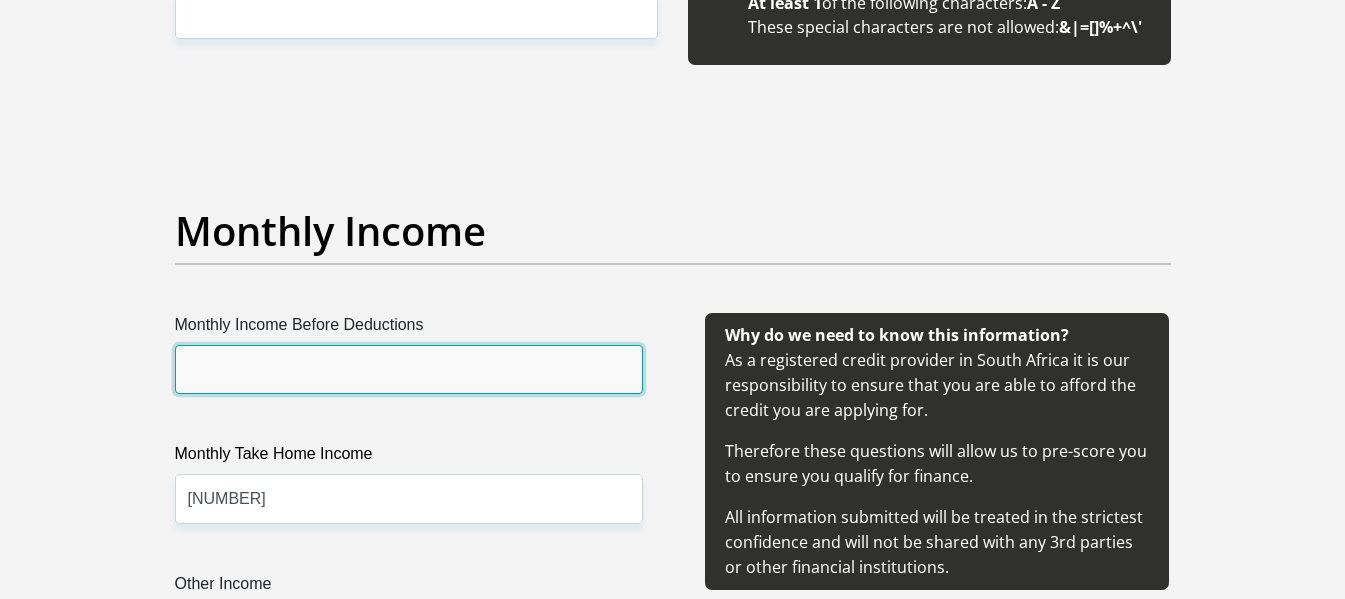 drag, startPoint x: 365, startPoint y: 234, endPoint x: 355, endPoint y: 237, distance: 10.440307 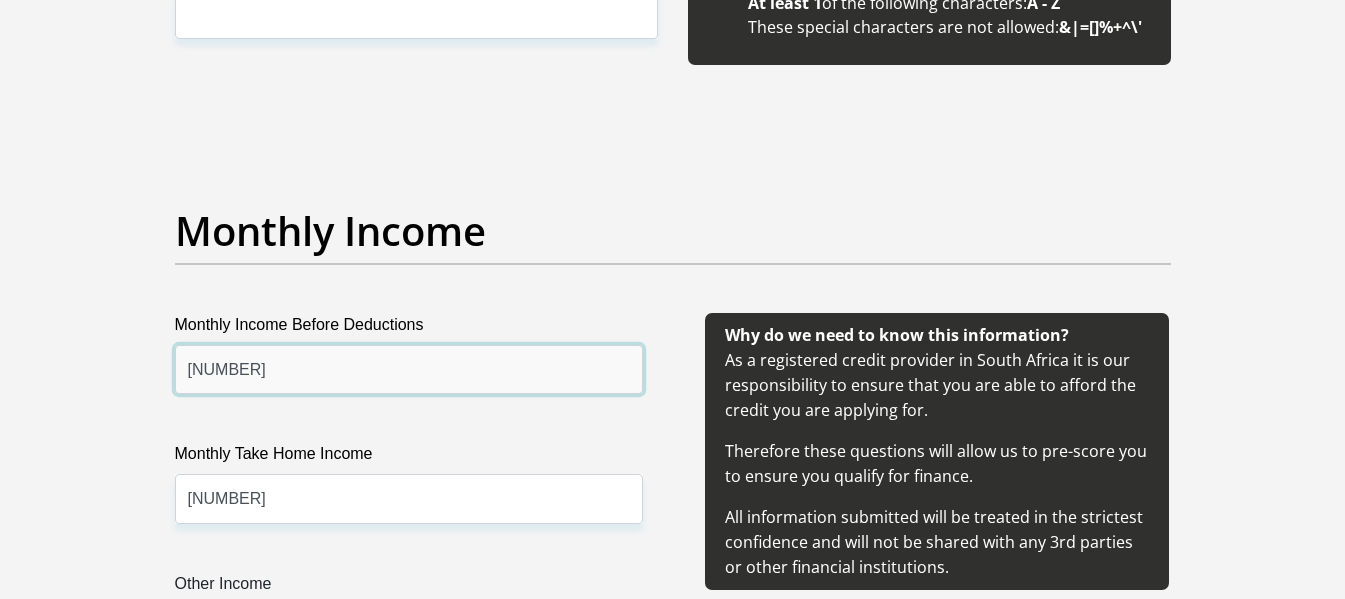 type on "12766.96" 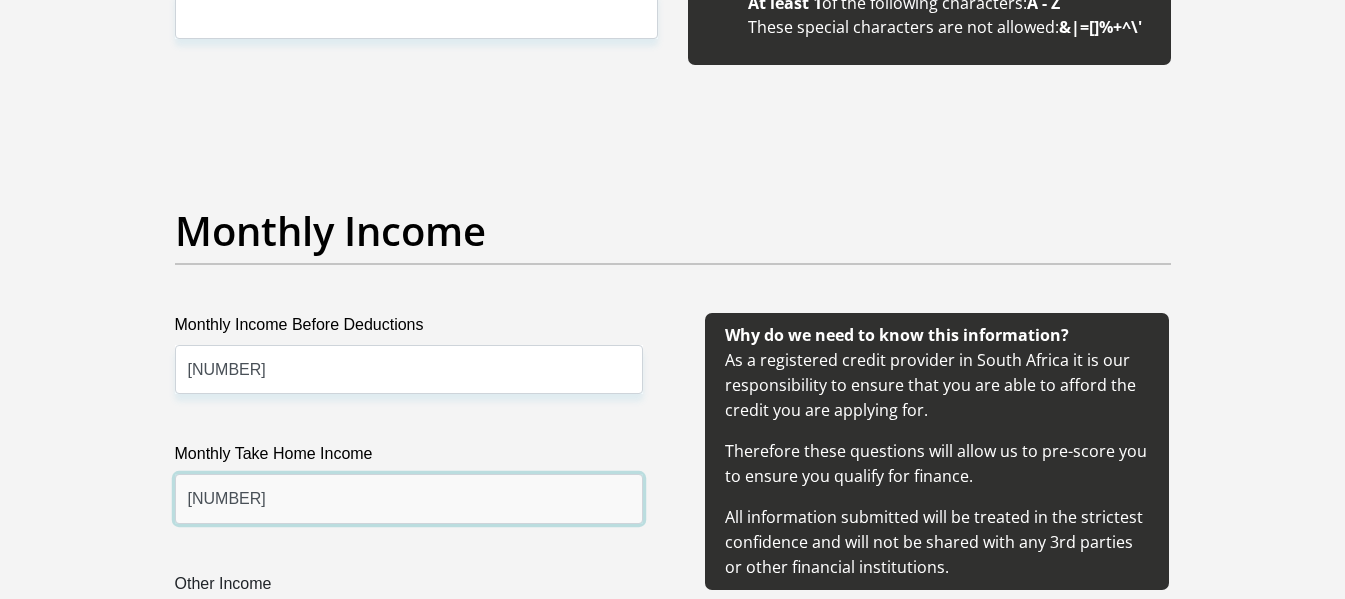 drag, startPoint x: 344, startPoint y: 353, endPoint x: 0, endPoint y: 364, distance: 344.17584 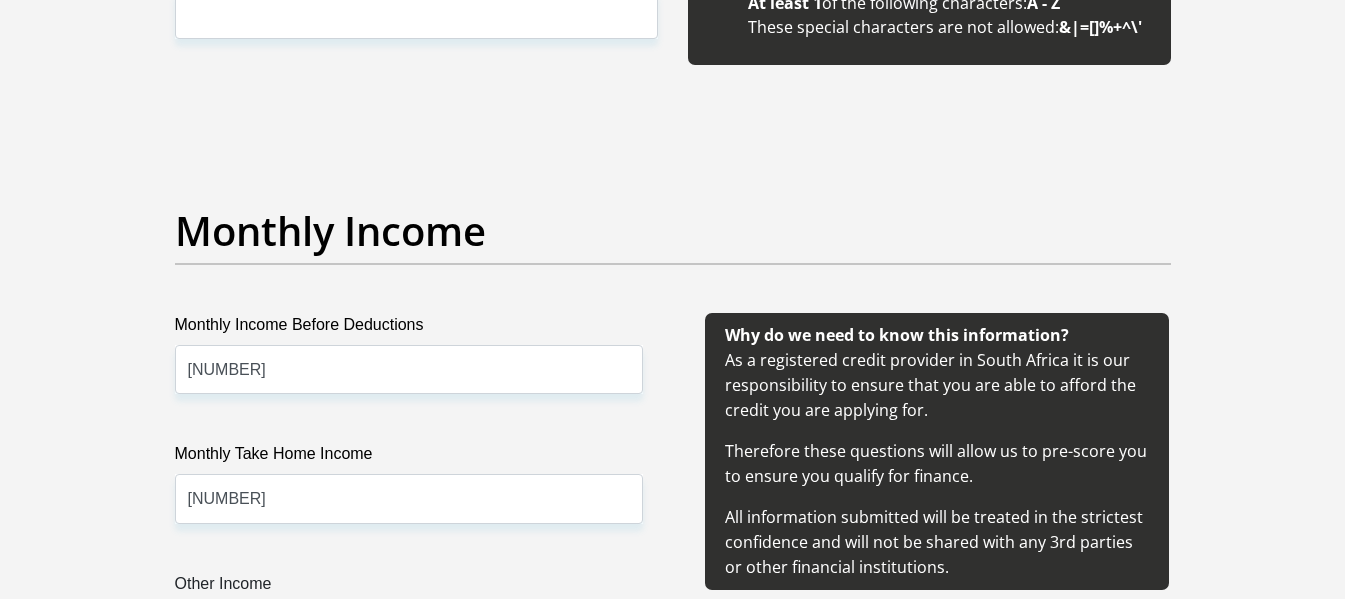click on "Other Income" at bounding box center [409, 628] 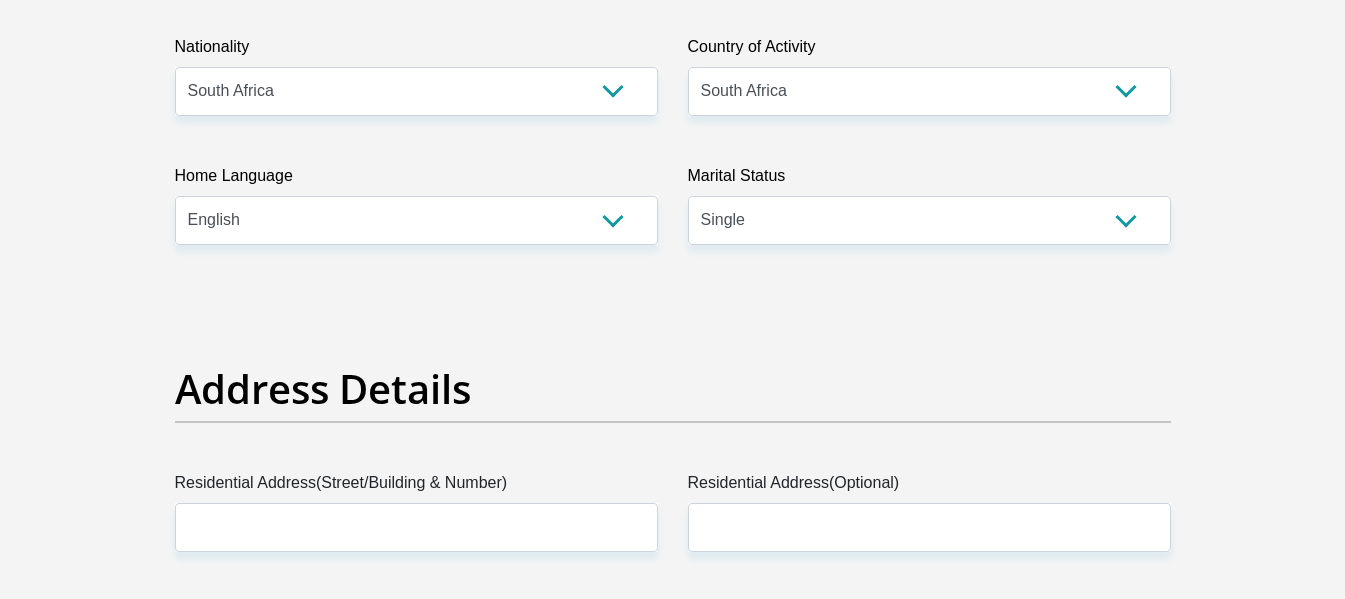 scroll, scrollTop: 800, scrollLeft: 0, axis: vertical 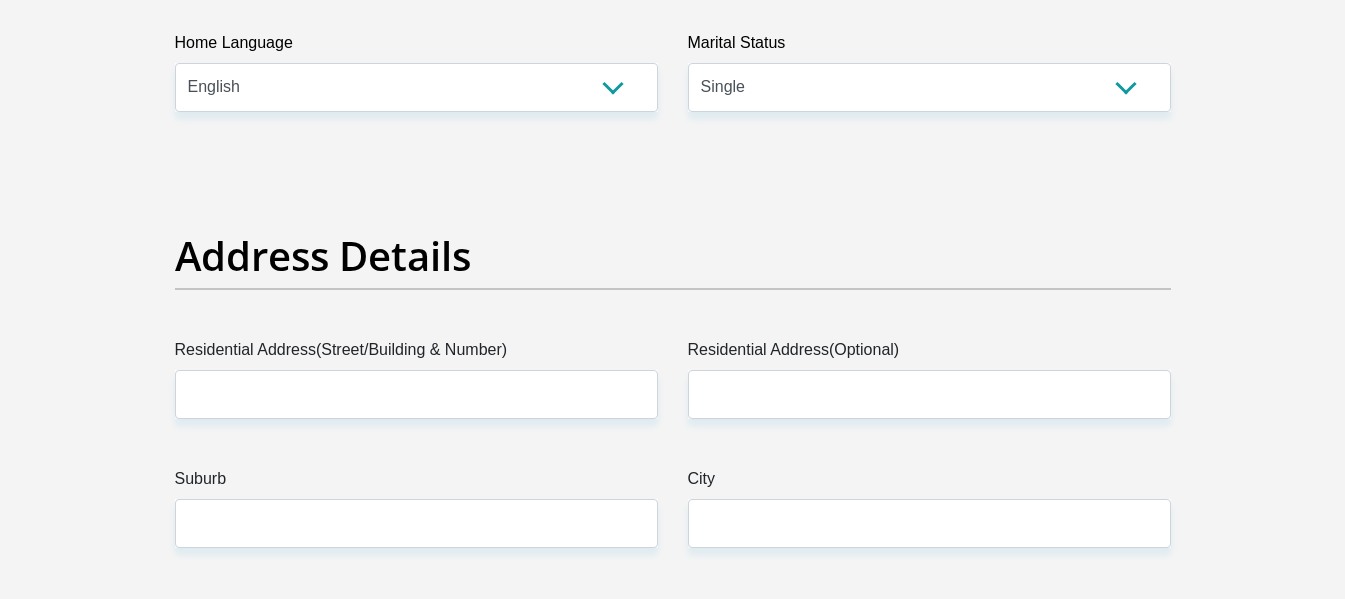 type on "0" 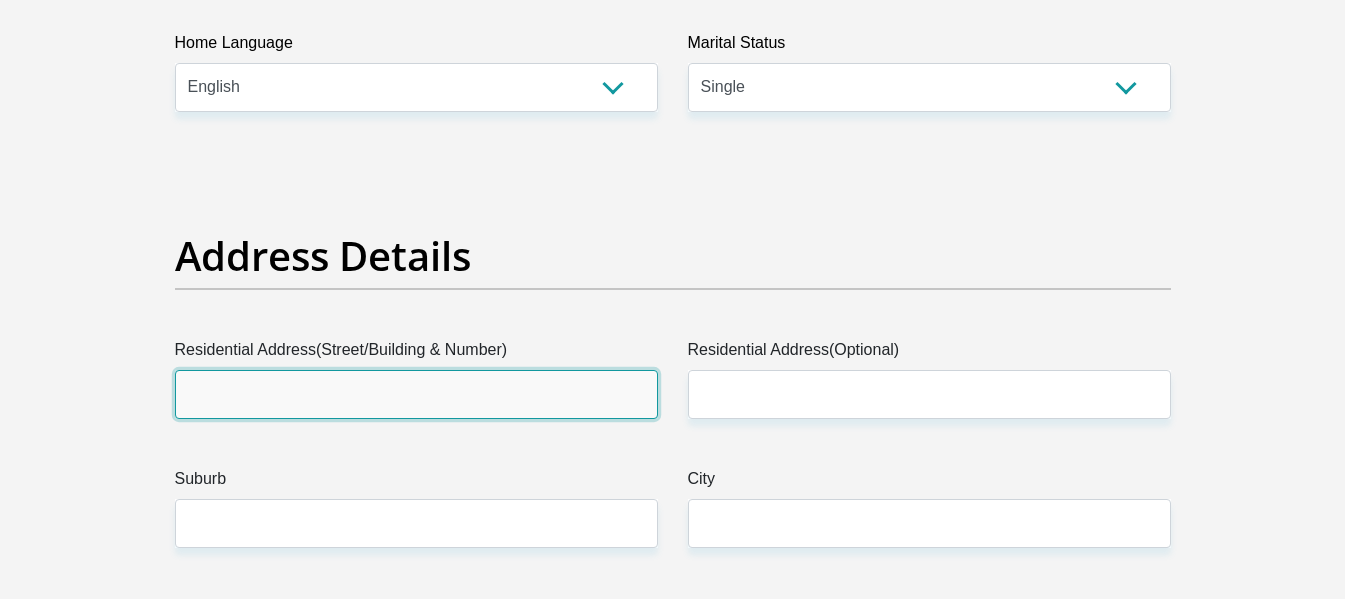click on "Residential Address(Street/Building & Number)" at bounding box center (416, 394) 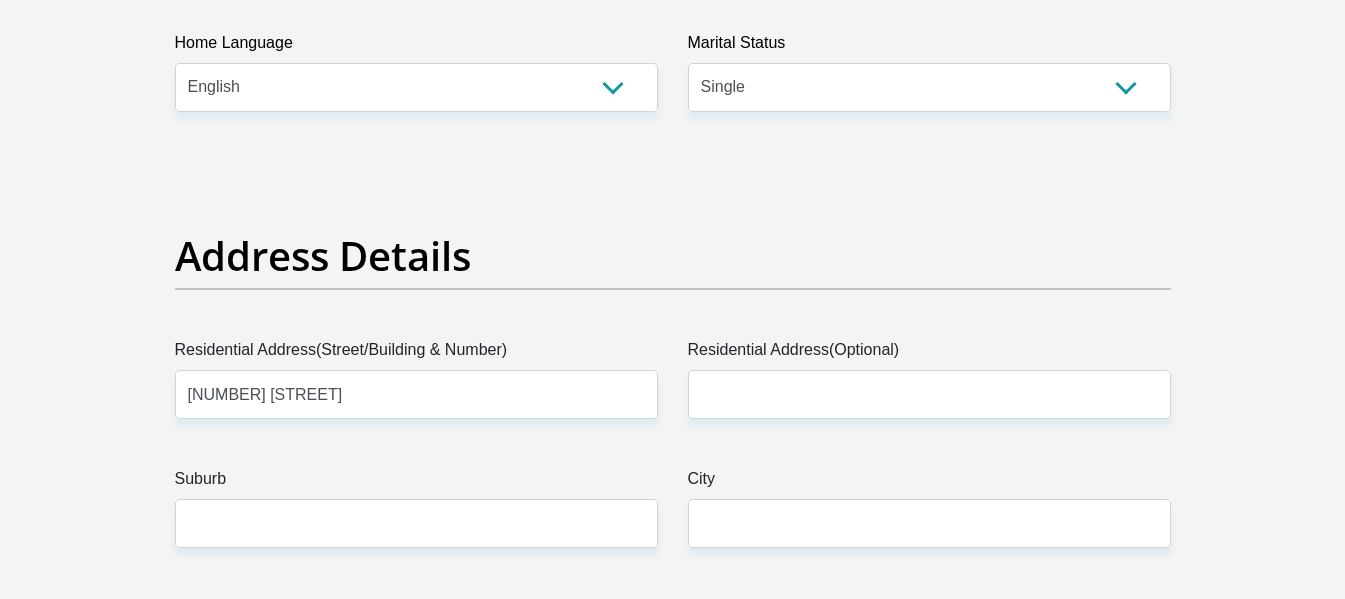 type on "Pretoria" 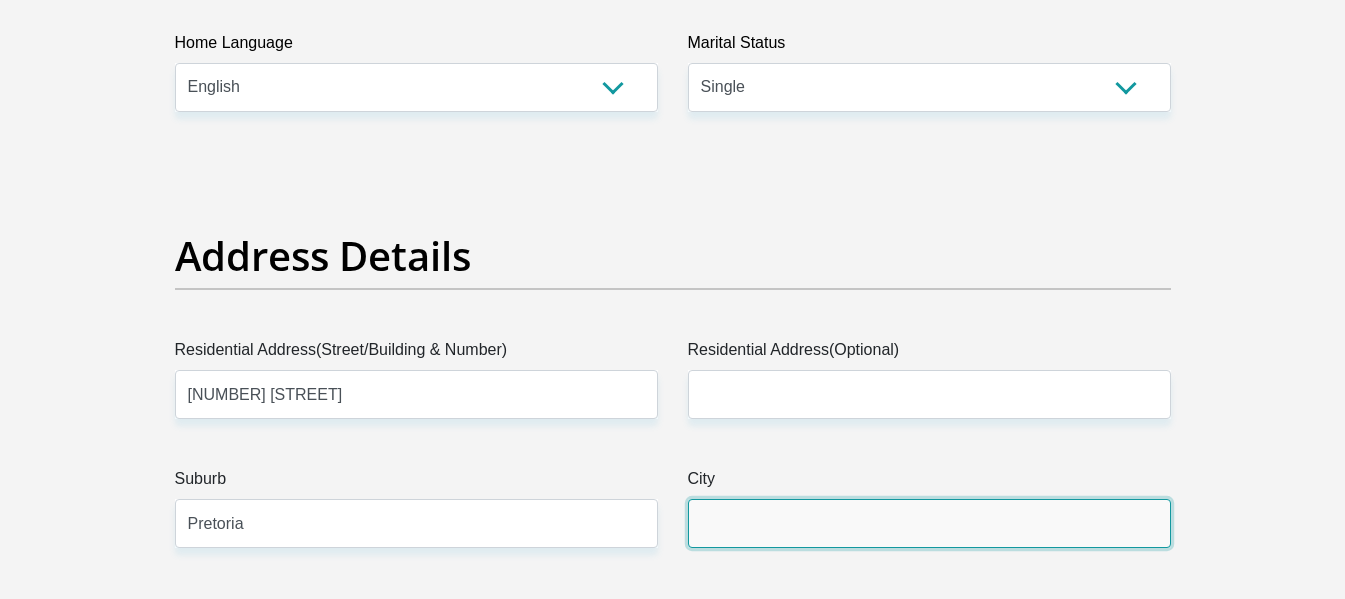 type on "Pretoria" 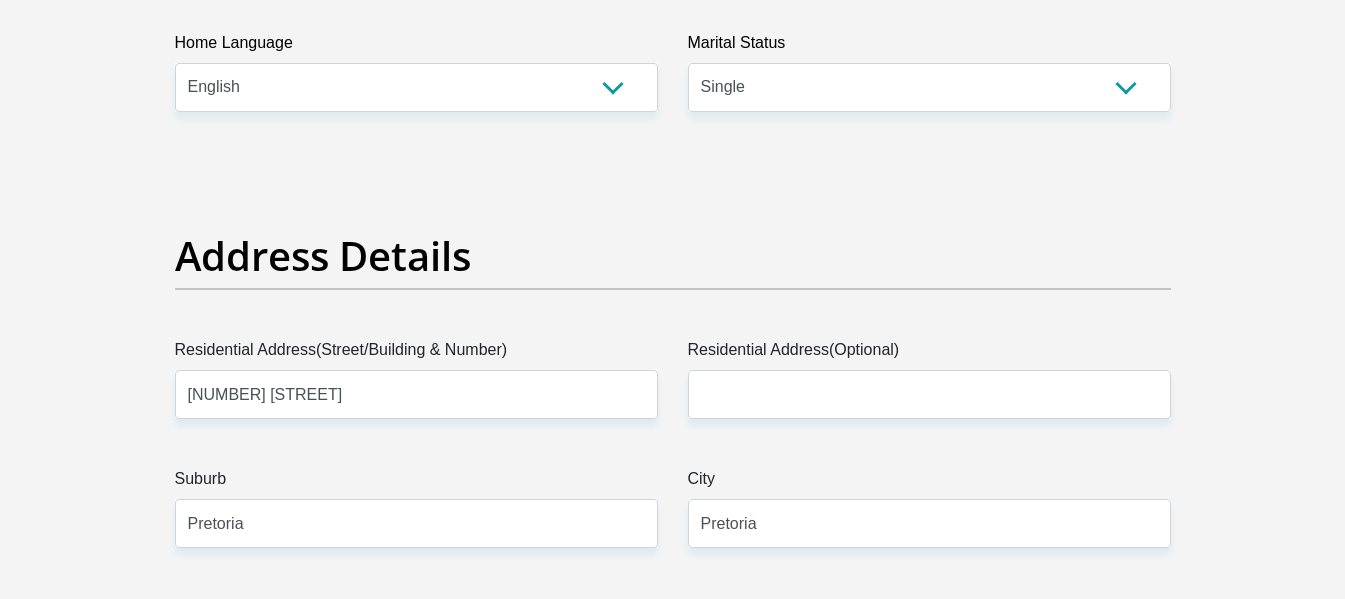 type on "0047" 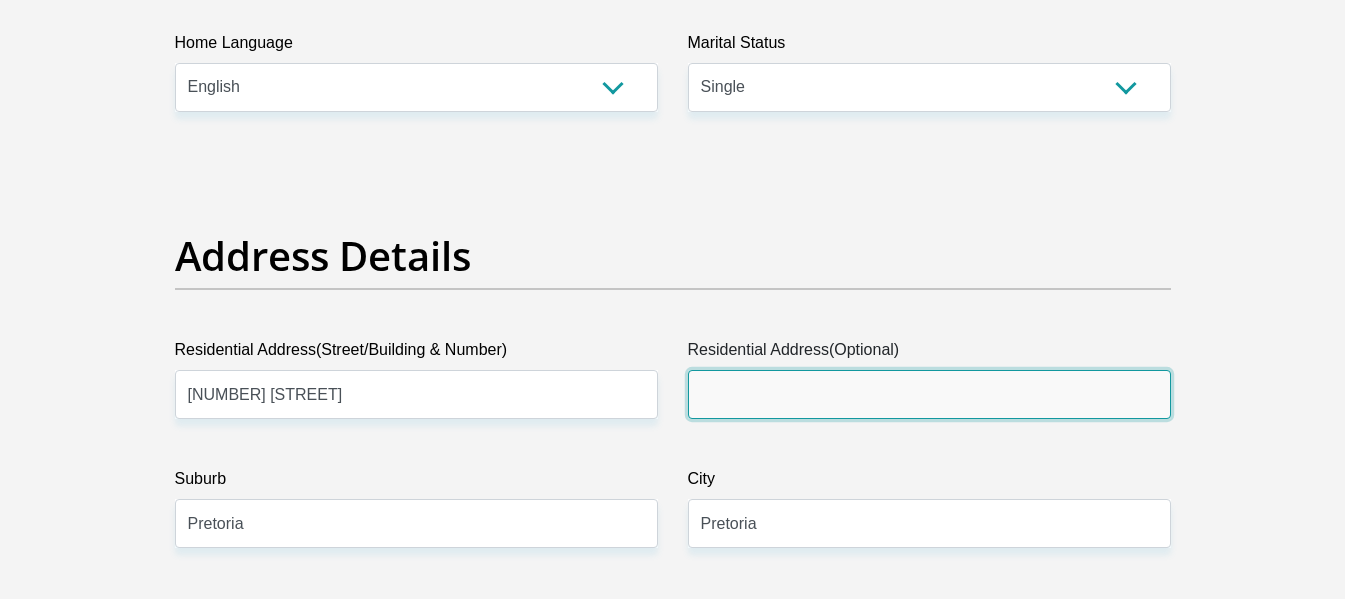 click on "Residential Address(Optional)" at bounding box center [929, 394] 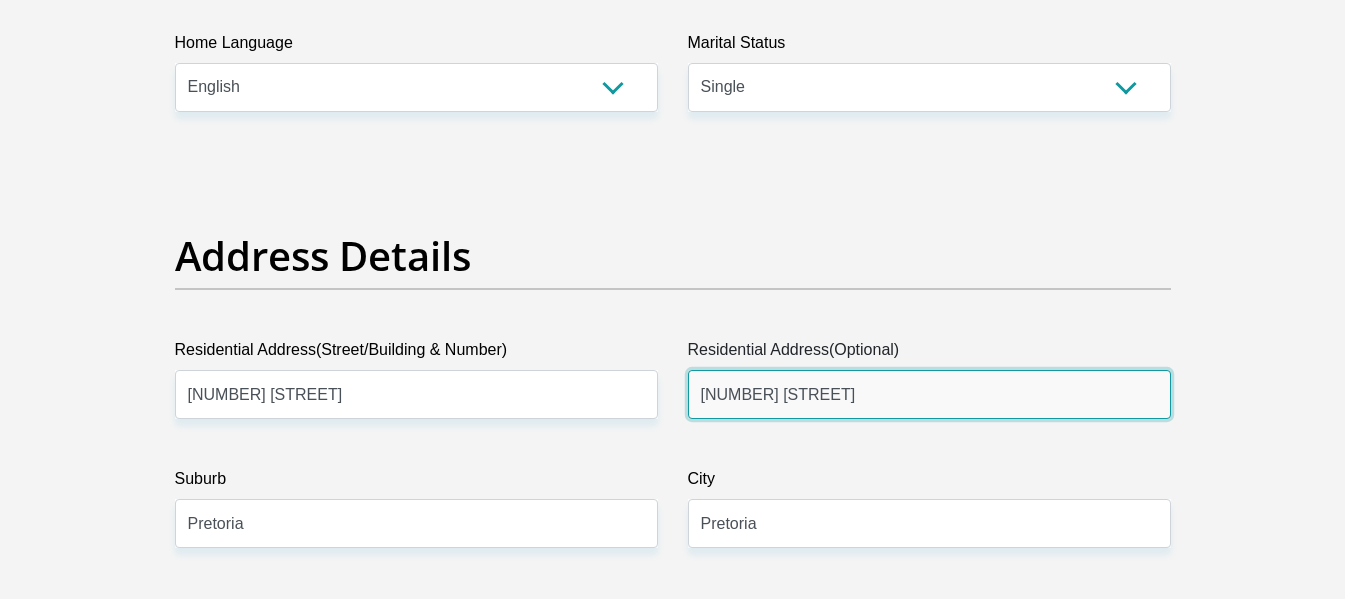 scroll, scrollTop: 1067, scrollLeft: 0, axis: vertical 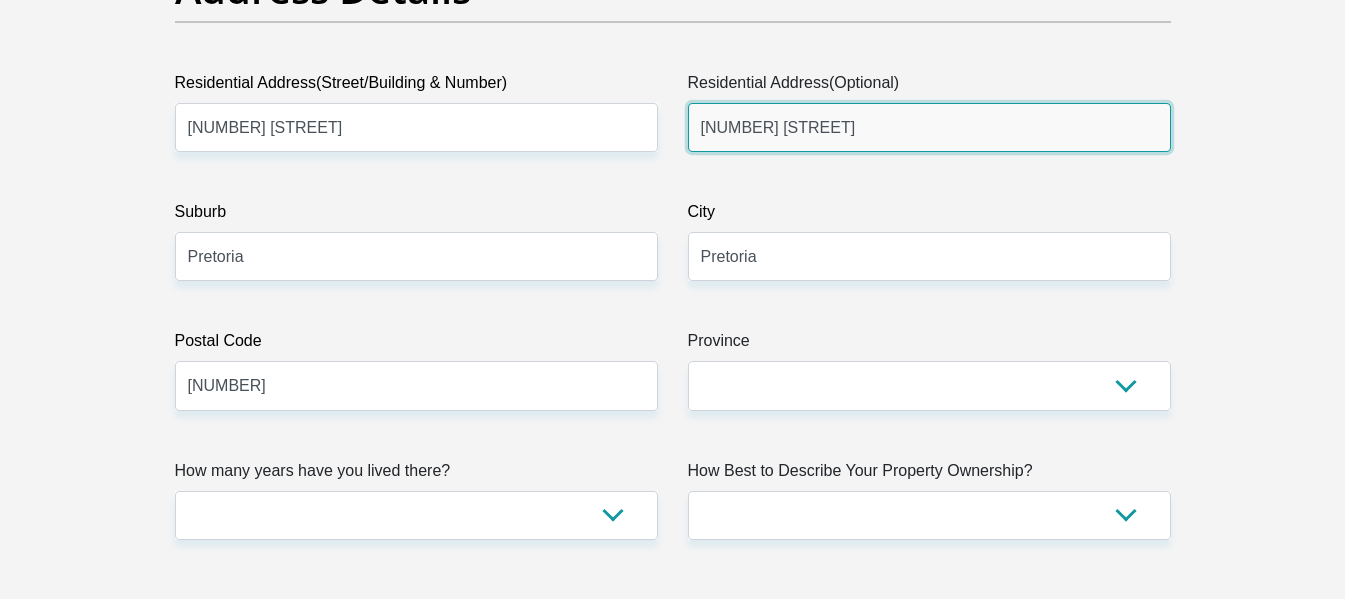 type on "838 Barnard Street" 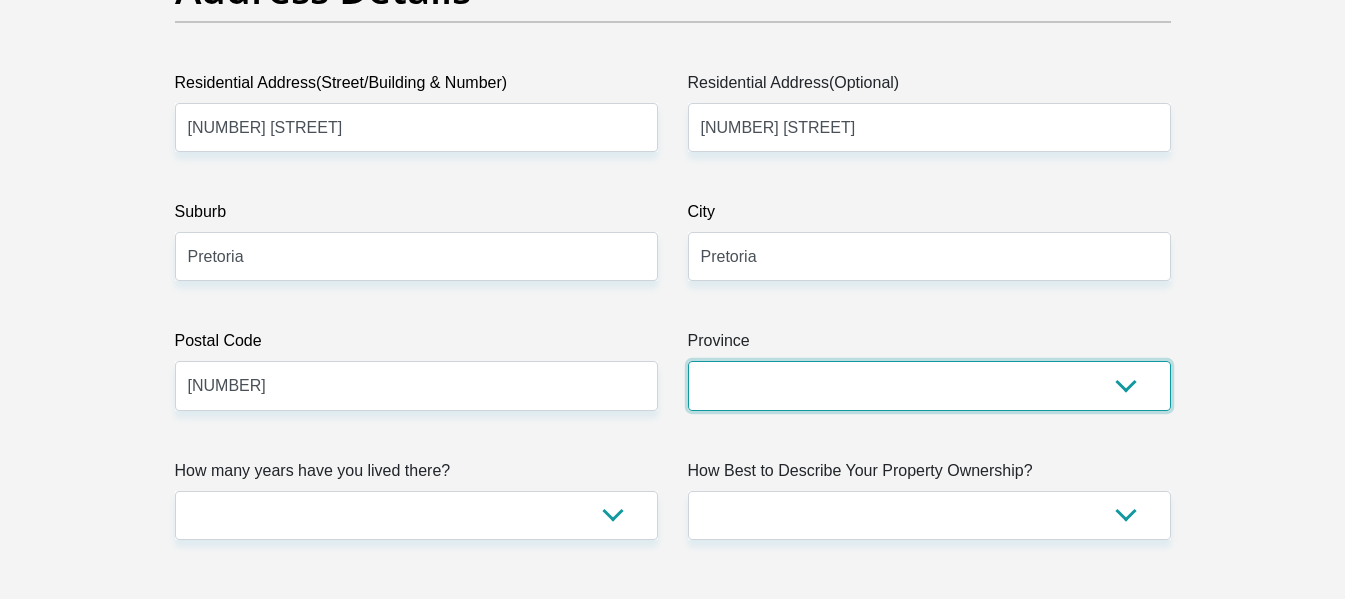 click on "Eastern Cape
Free State
Gauteng
KwaZulu-Natal
Limpopo
Mpumalanga
Northern Cape
North West
Western Cape" at bounding box center (929, 385) 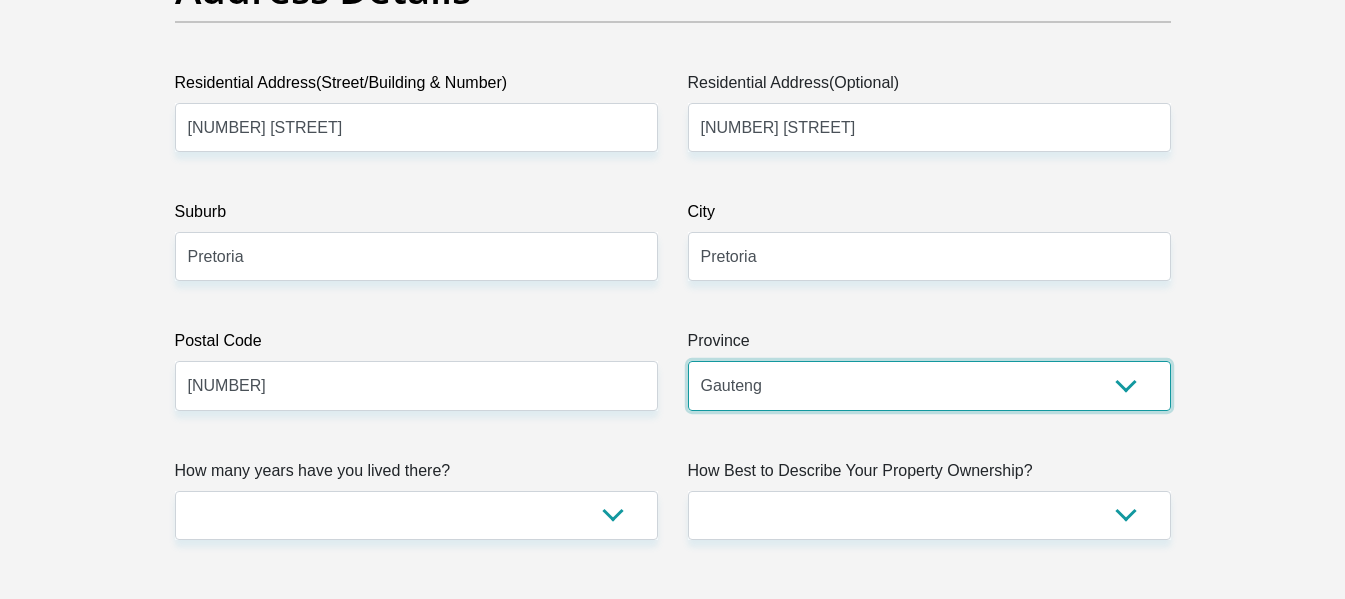 click on "Eastern Cape
Free State
Gauteng
KwaZulu-Natal
Limpopo
Mpumalanga
Northern Cape
North West
Western Cape" at bounding box center [929, 385] 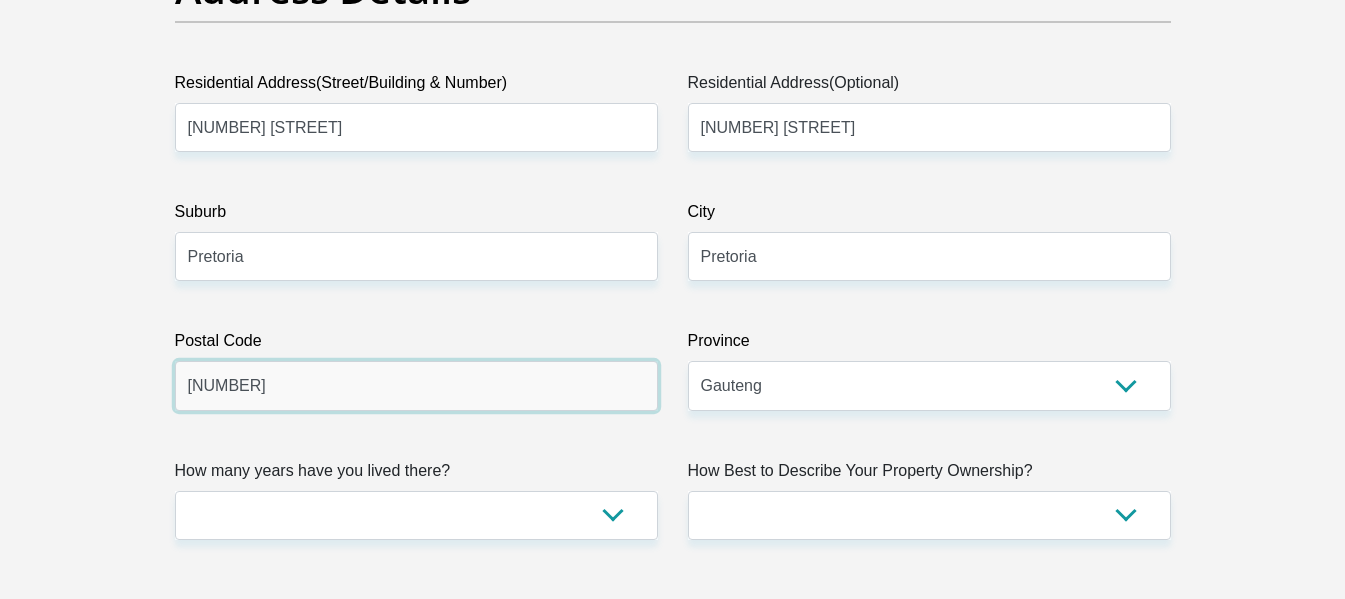drag, startPoint x: 441, startPoint y: 317, endPoint x: 0, endPoint y: 324, distance: 441.05554 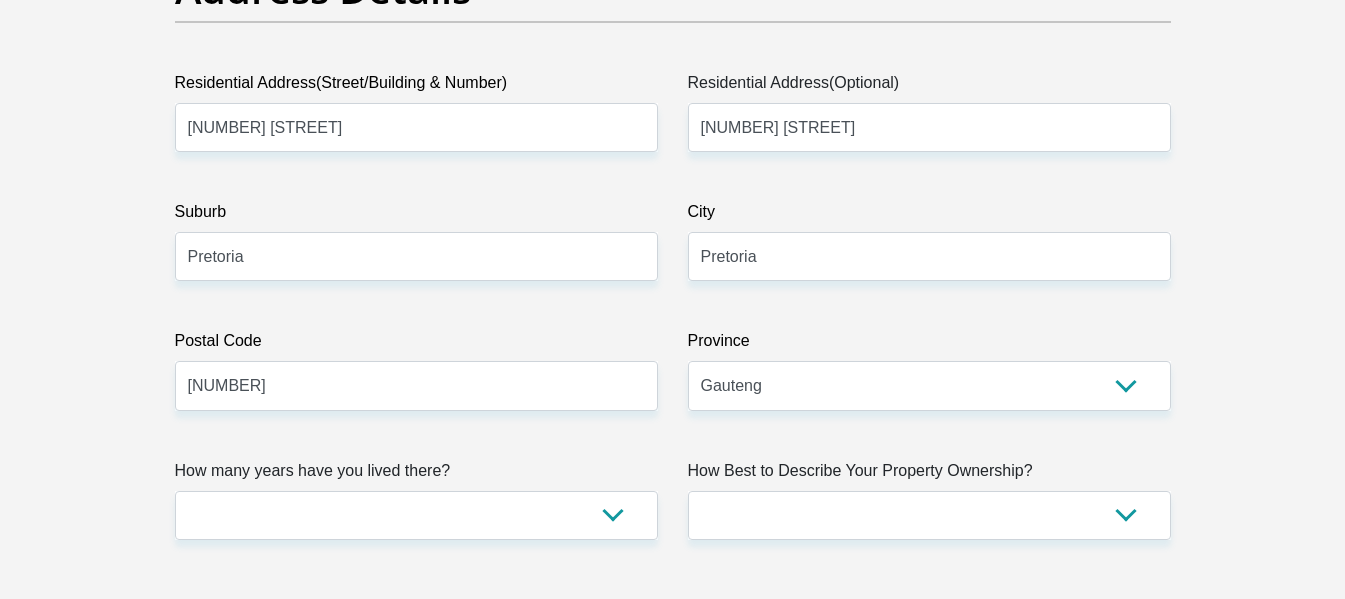 click on "Title
Mr
Ms
Mrs
Dr
Other
First Name
Riyaad
Surname
Elford
ID Number
0211195155083
Please input valid ID number
Race
Black
Coloured
Indian
White
Other
Contact Number
0728227393
Please input valid contact number
Nationality
South Africa
Afghanistan
Aland Islands  Albania  Algeria" at bounding box center [673, 2500] 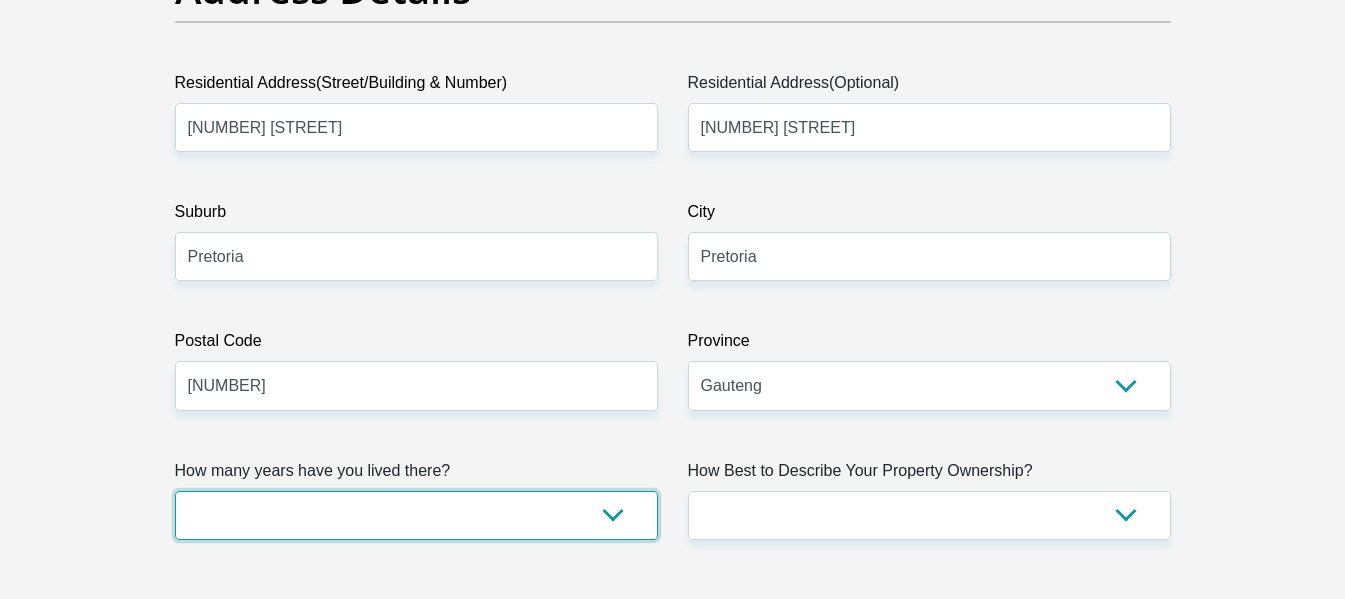 click on "less than 1 year
1-3 years
3-5 years
5+ years" at bounding box center [416, 515] 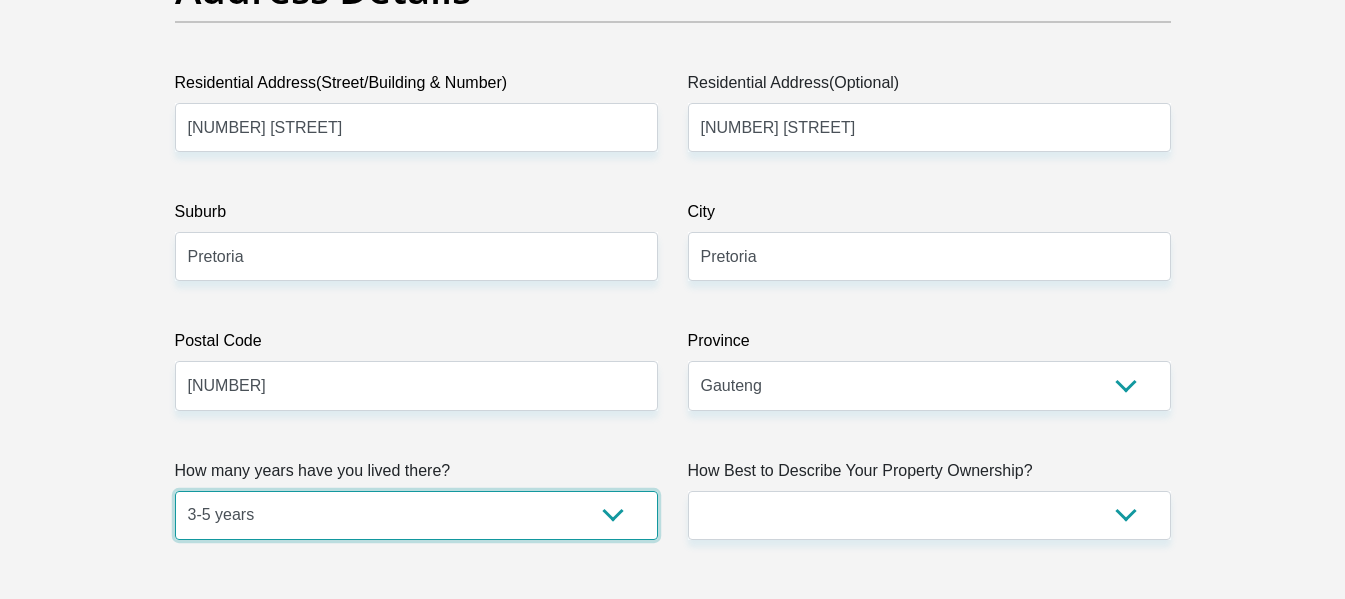 click on "less than 1 year
1-3 years
3-5 years
5+ years" at bounding box center (416, 515) 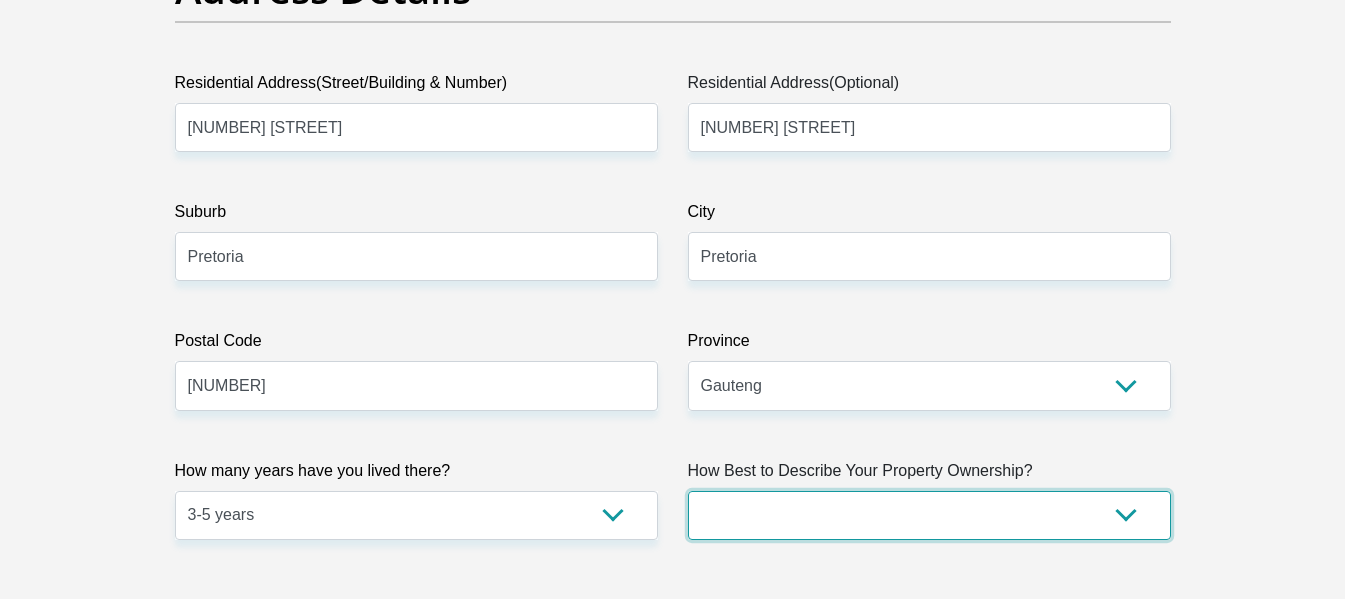 click on "Owned
Rented
Family Owned
Company Dwelling" at bounding box center [929, 515] 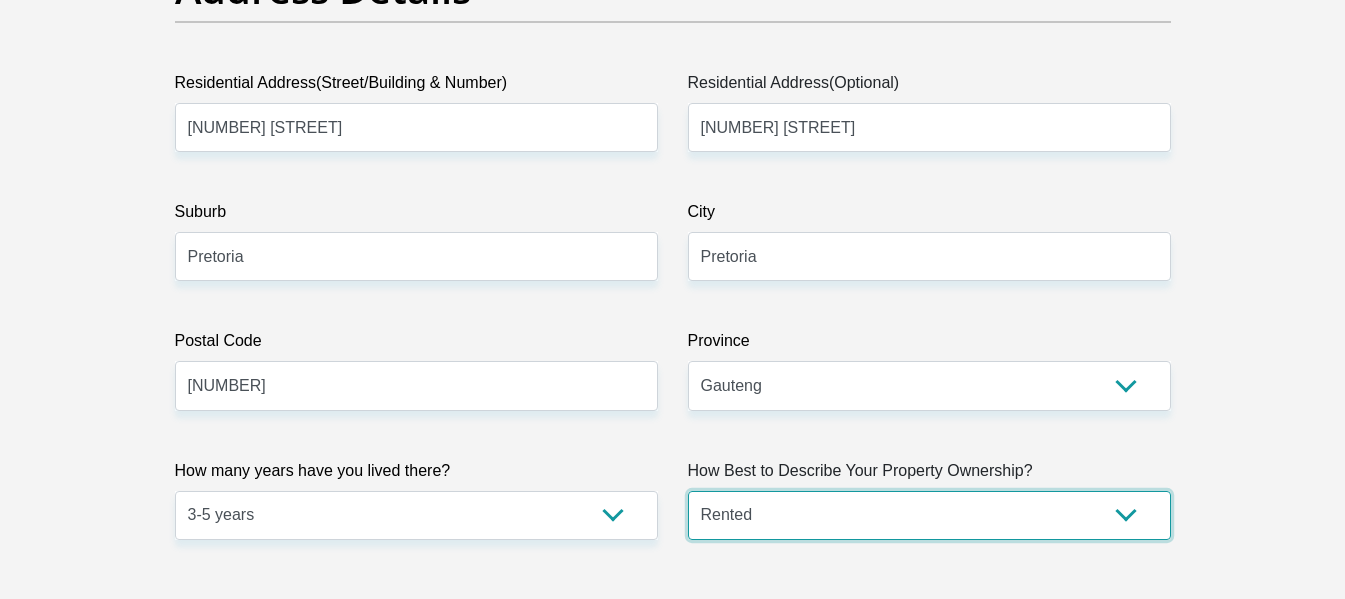 click on "Owned
Rented
Family Owned
Company Dwelling" at bounding box center (929, 515) 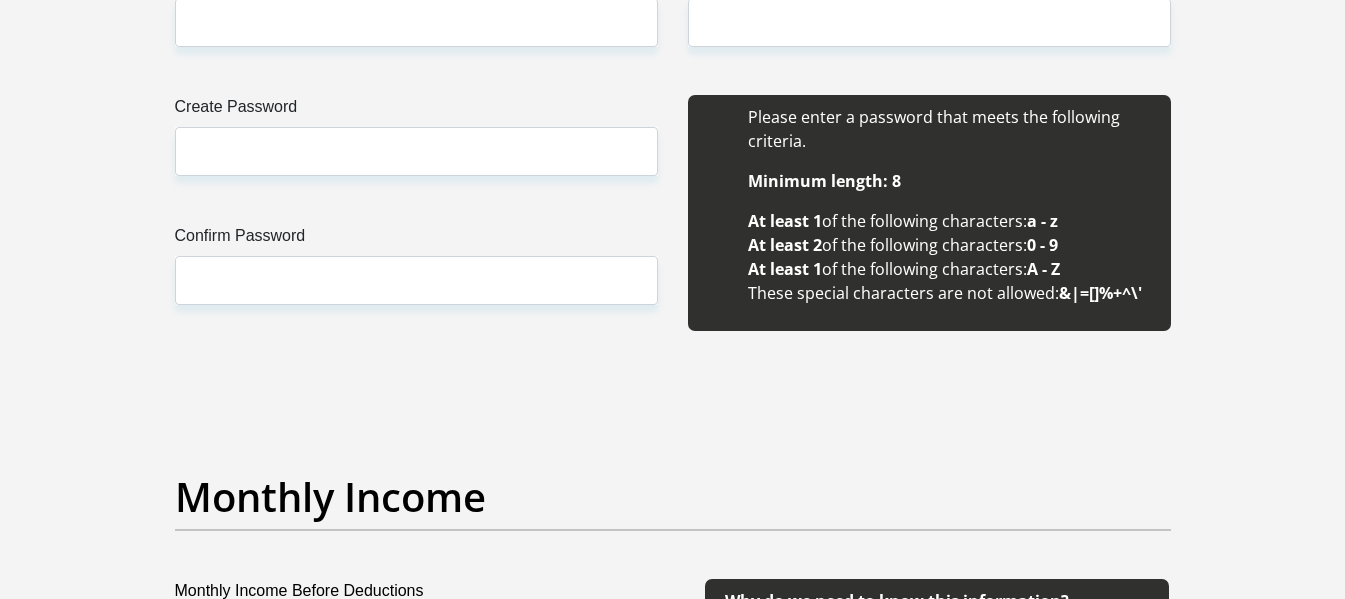 scroll, scrollTop: 1467, scrollLeft: 0, axis: vertical 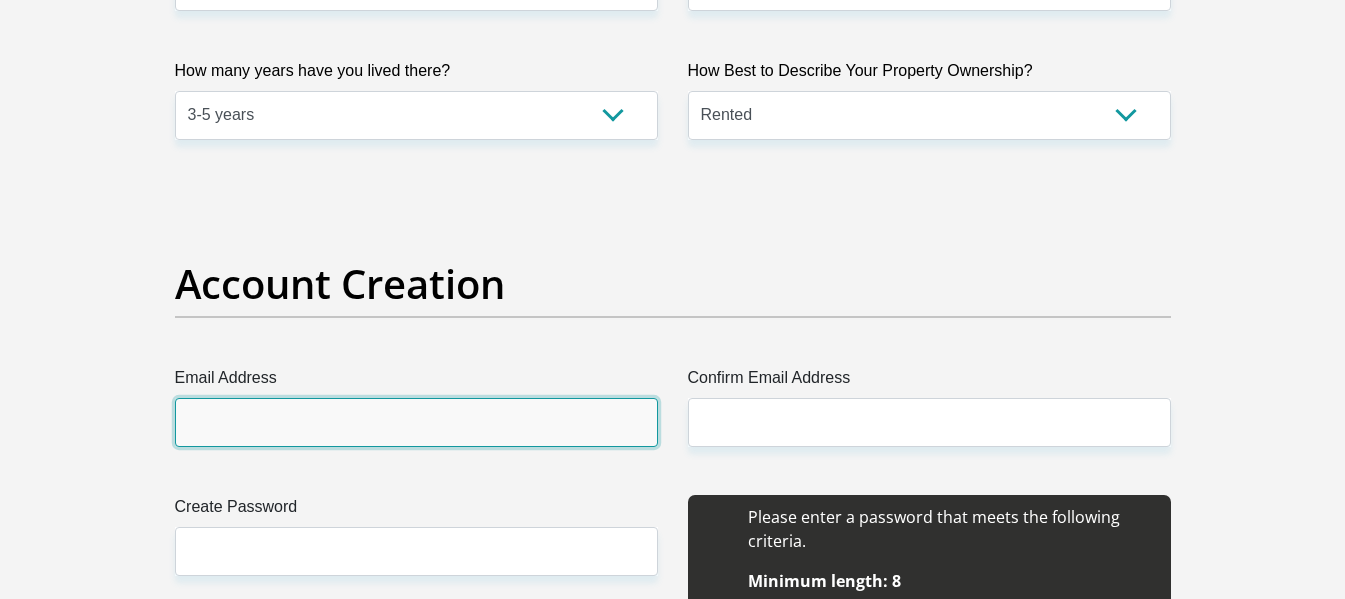 click on "Email Address" at bounding box center (416, 422) 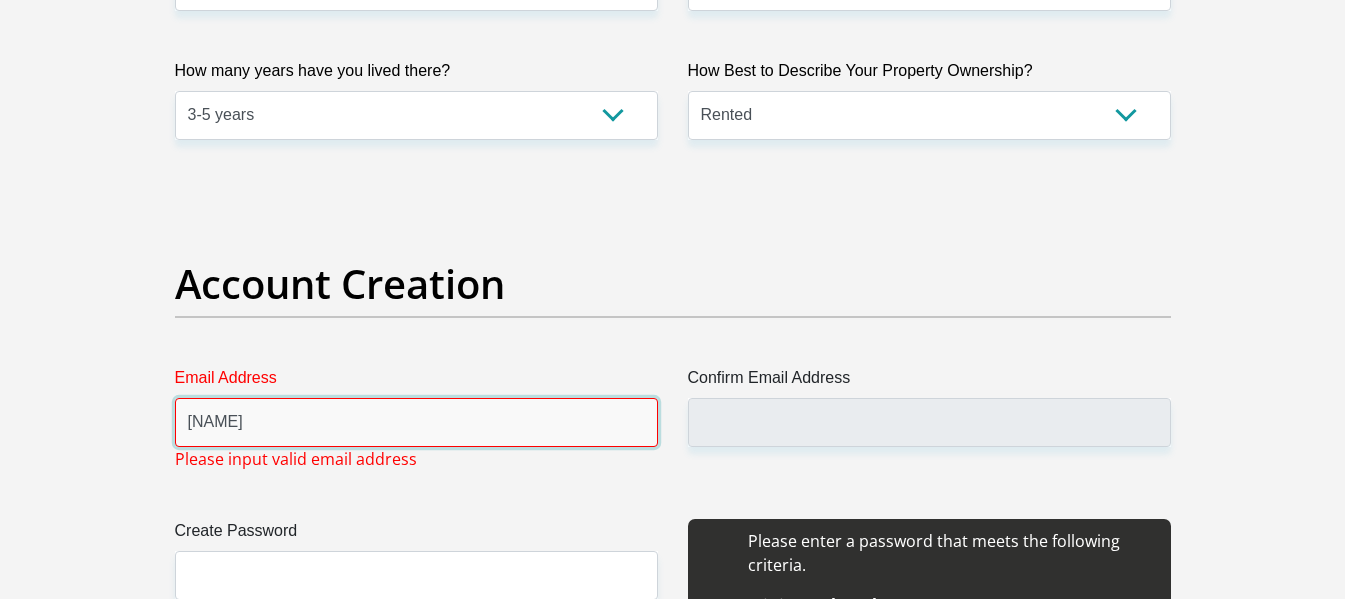 type on "riyaadelford@icloud.com" 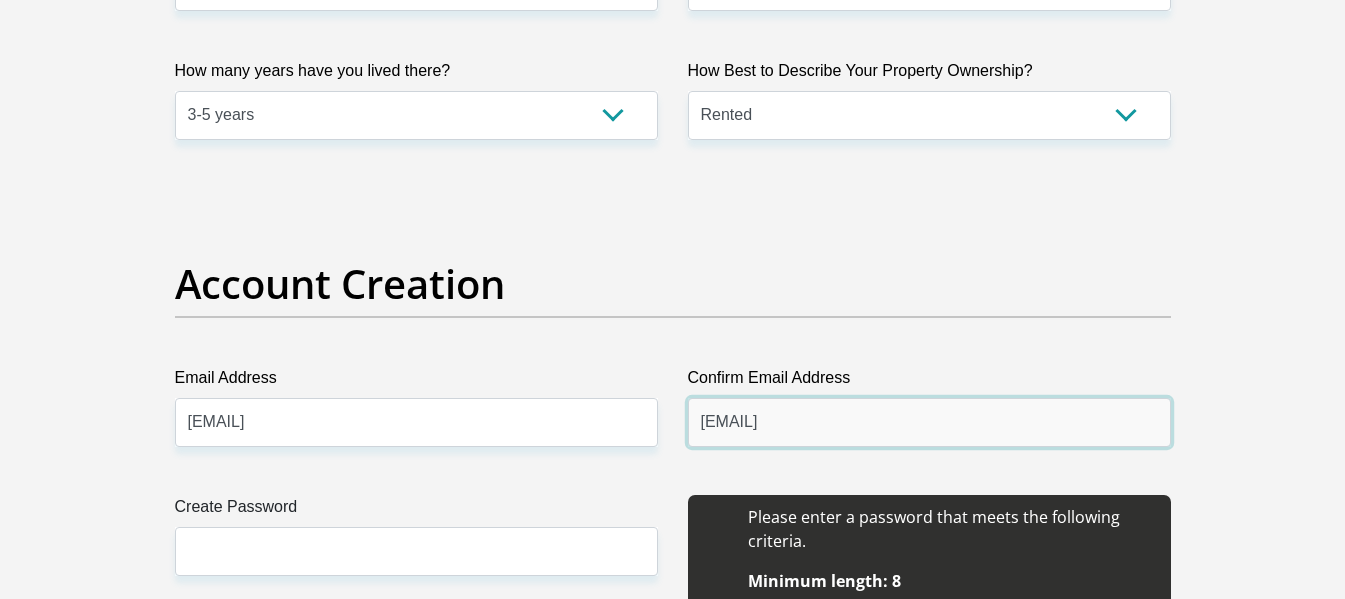 type on "riyaadelford@icloud.com" 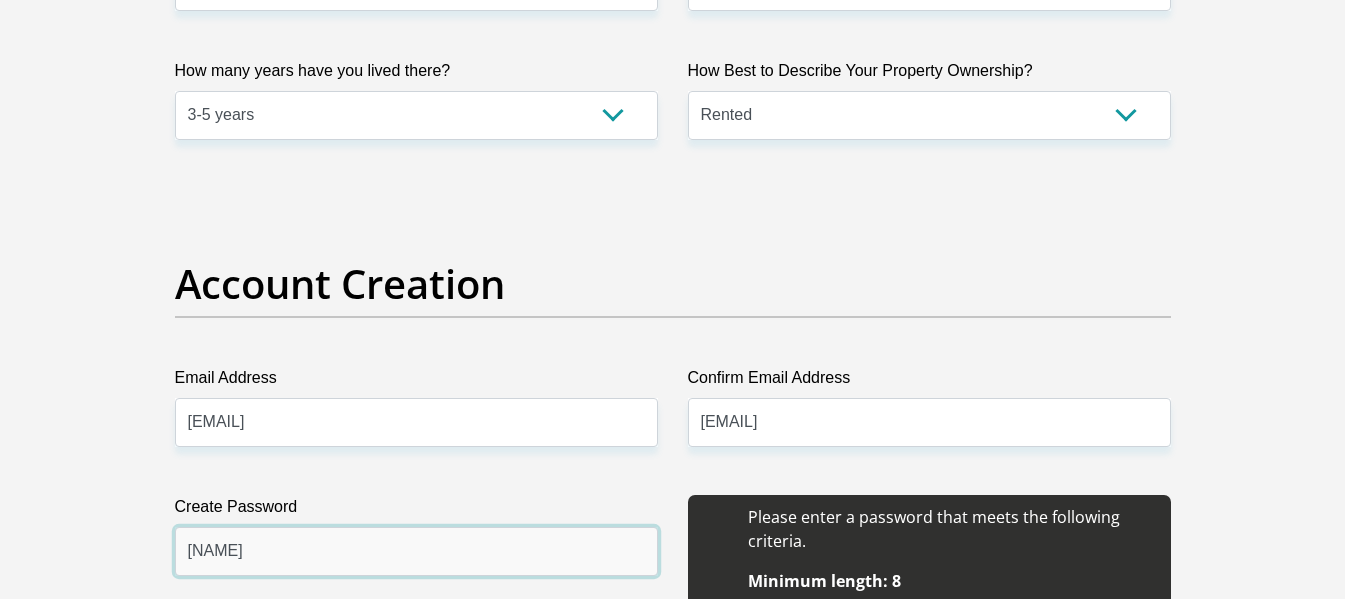 type on "Sanctum01987!" 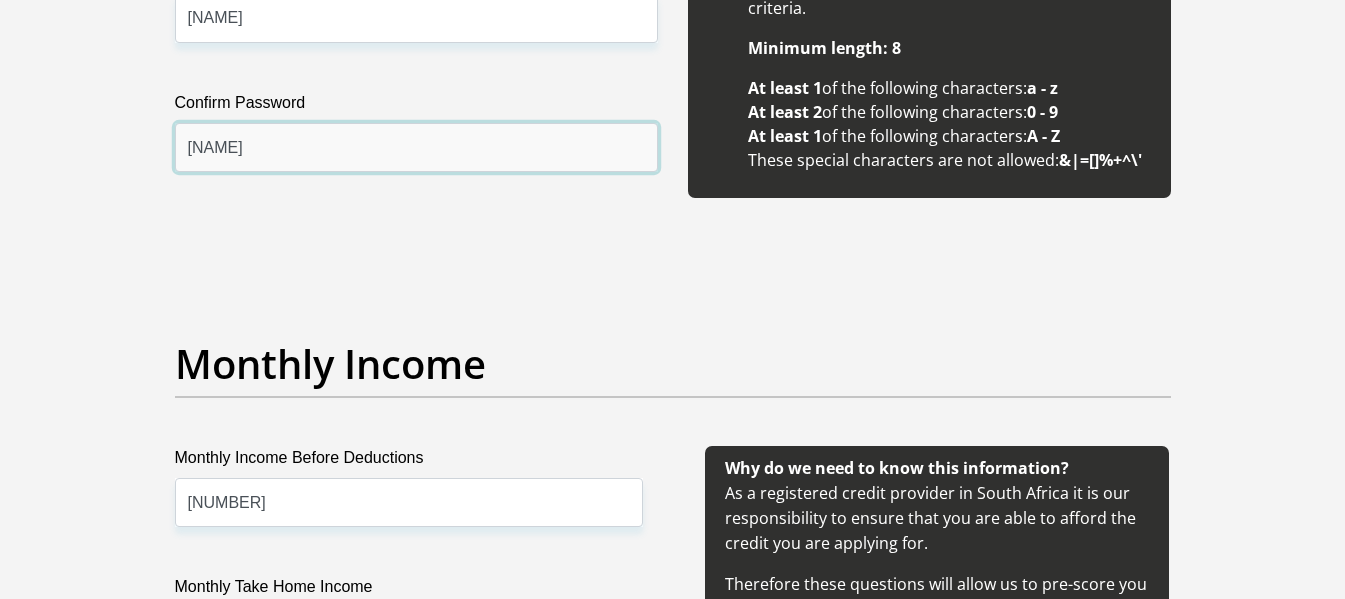 scroll, scrollTop: 2533, scrollLeft: 0, axis: vertical 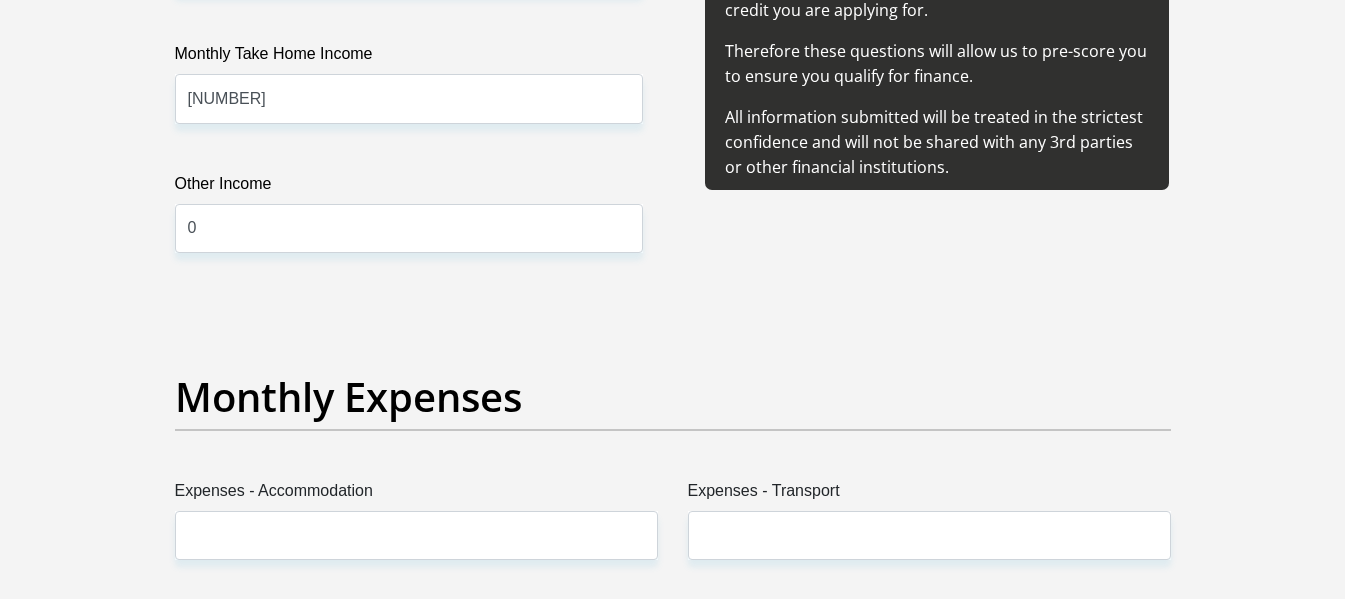 type on "Sanctum01987!" 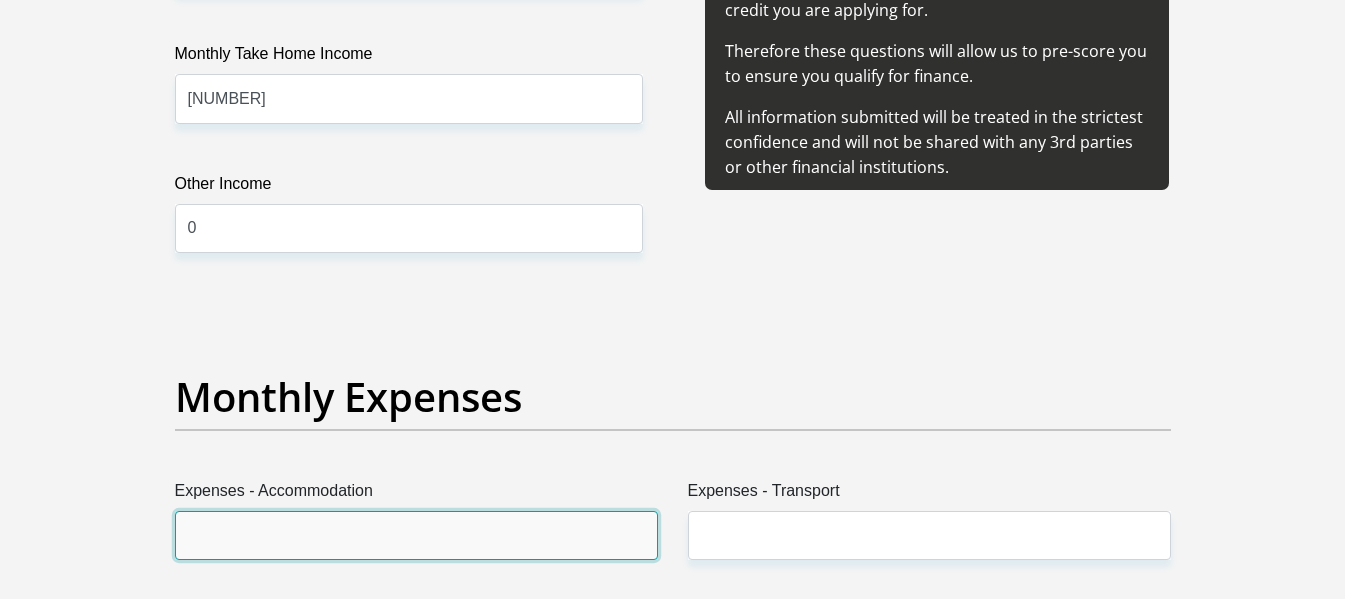 click on "Expenses - Accommodation" at bounding box center (416, 535) 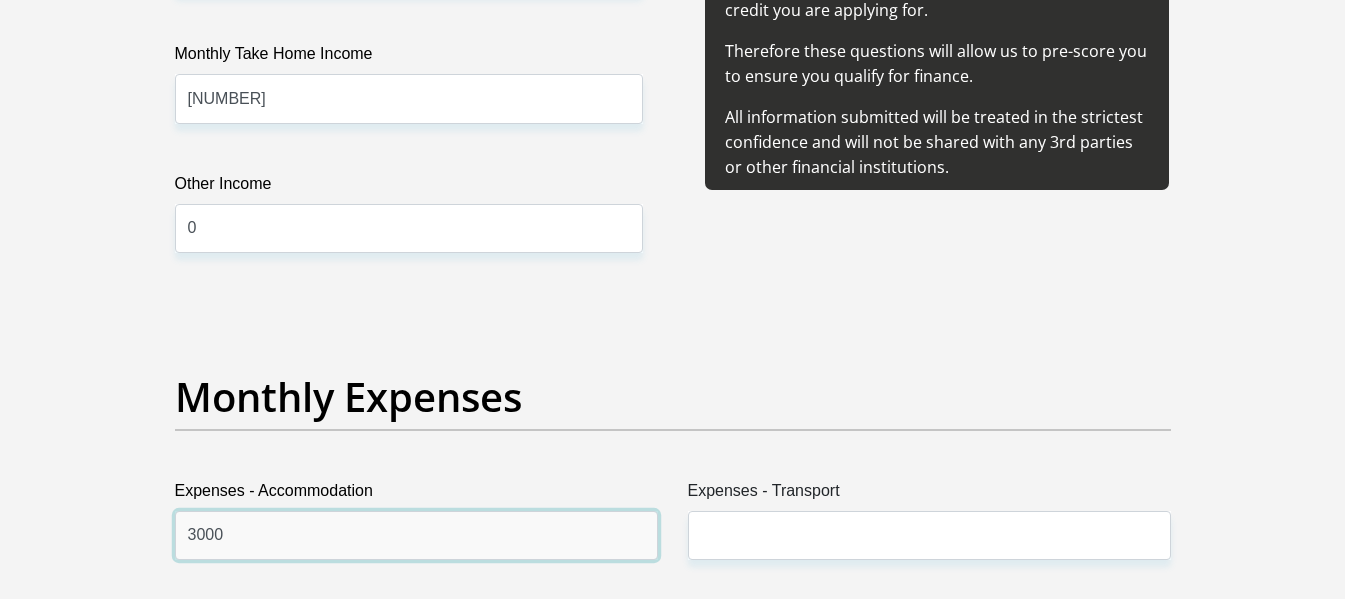 type on "3000" 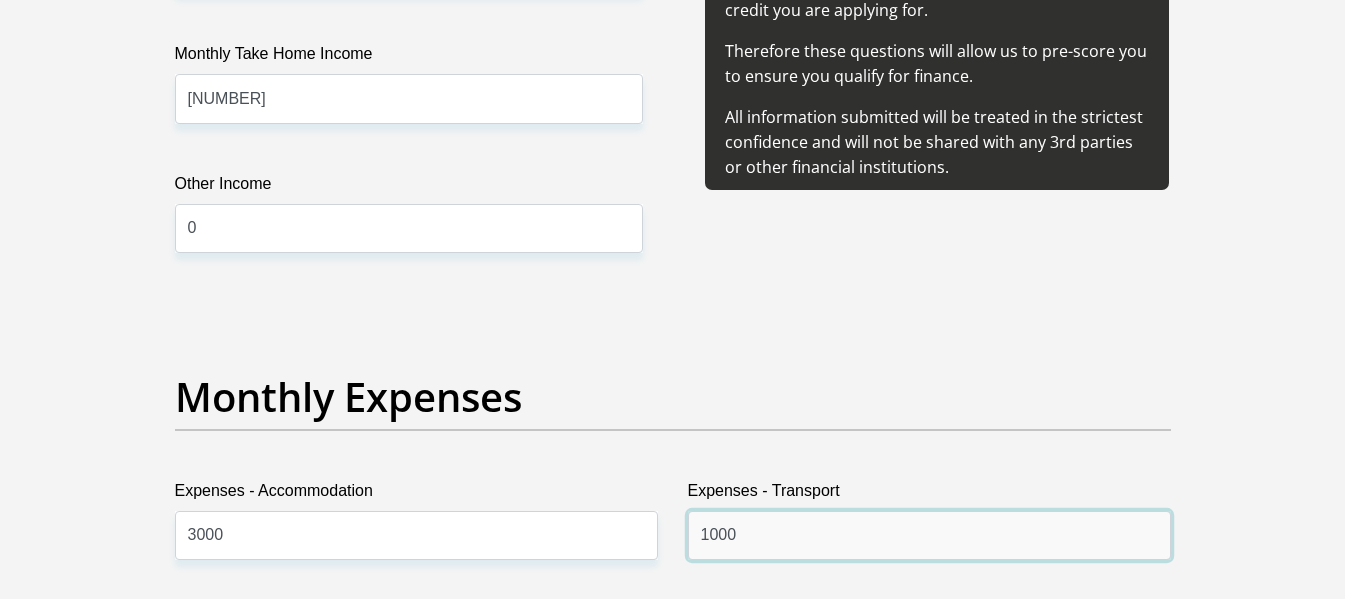 type on "1000" 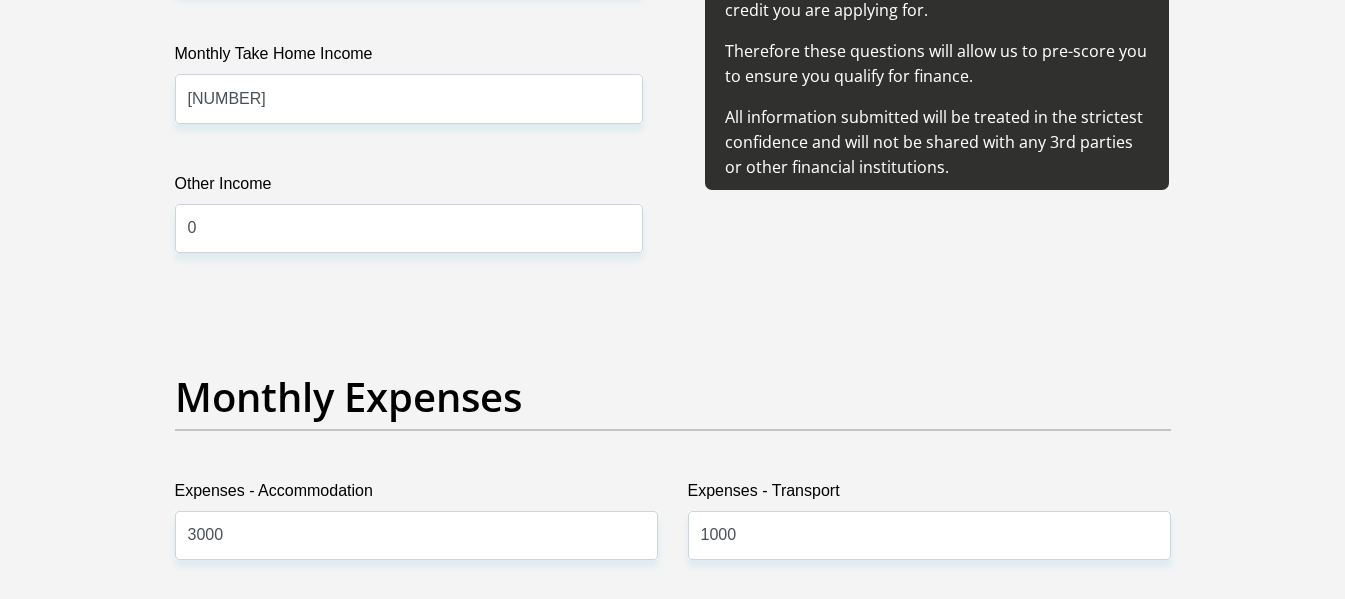 click on "Expenses - Medical" at bounding box center (416, 680) 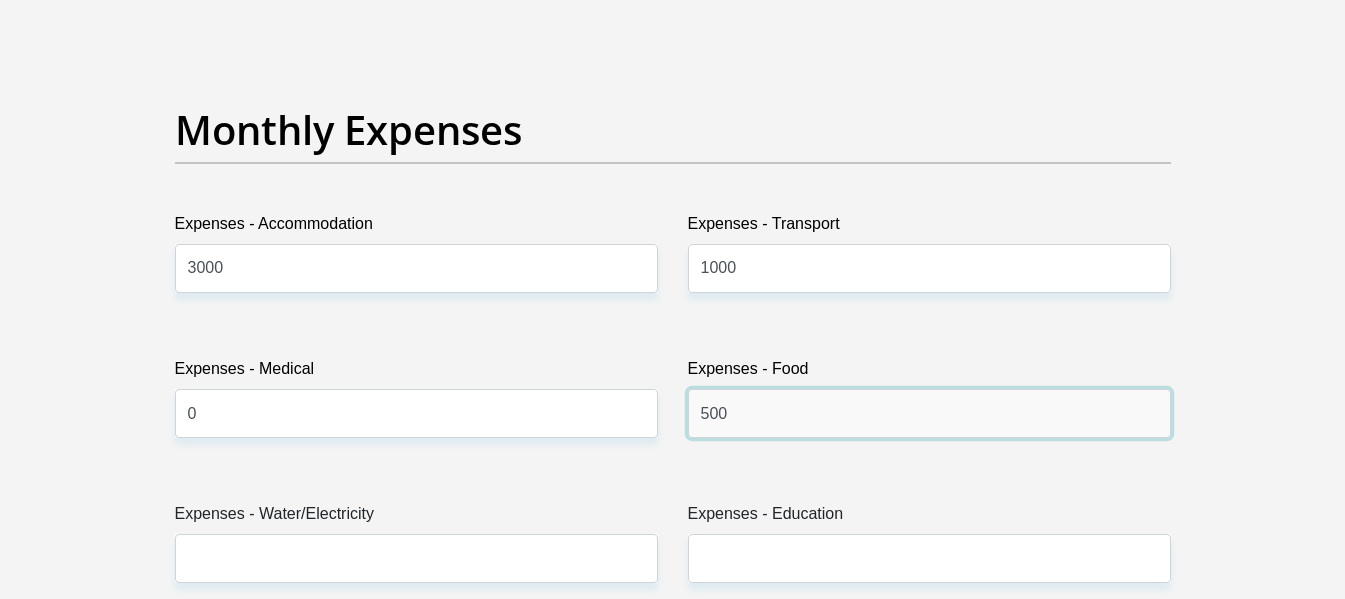 type on "500" 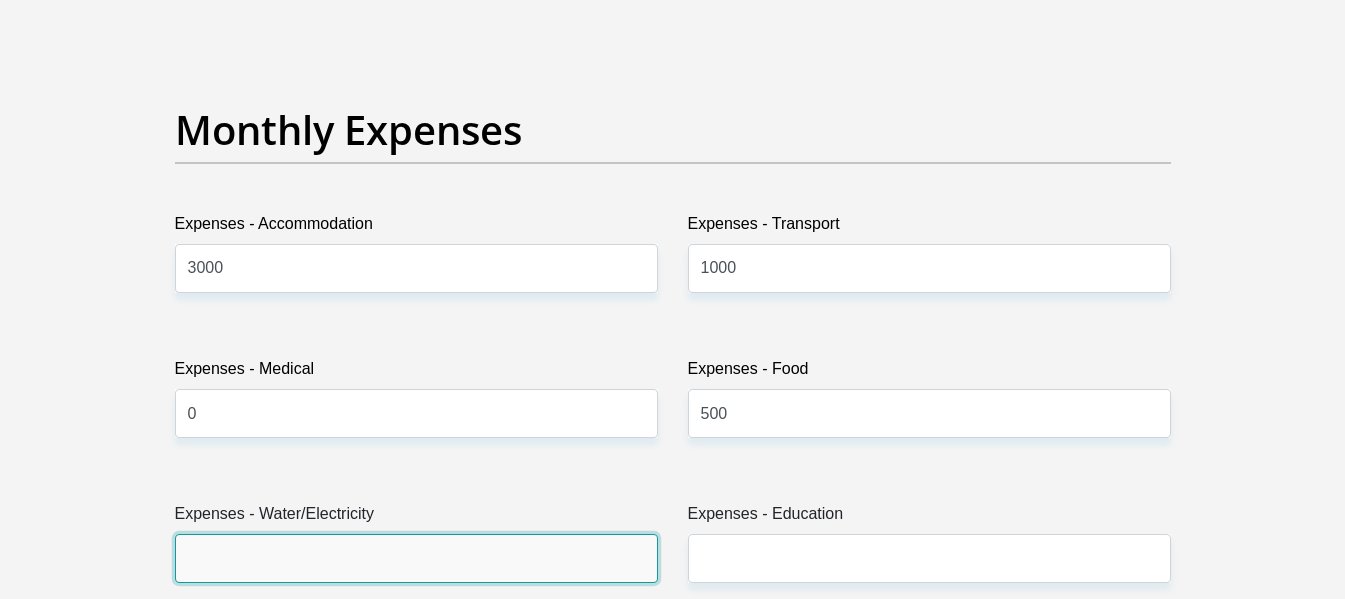 click on "Expenses - Water/Electricity" at bounding box center [416, 558] 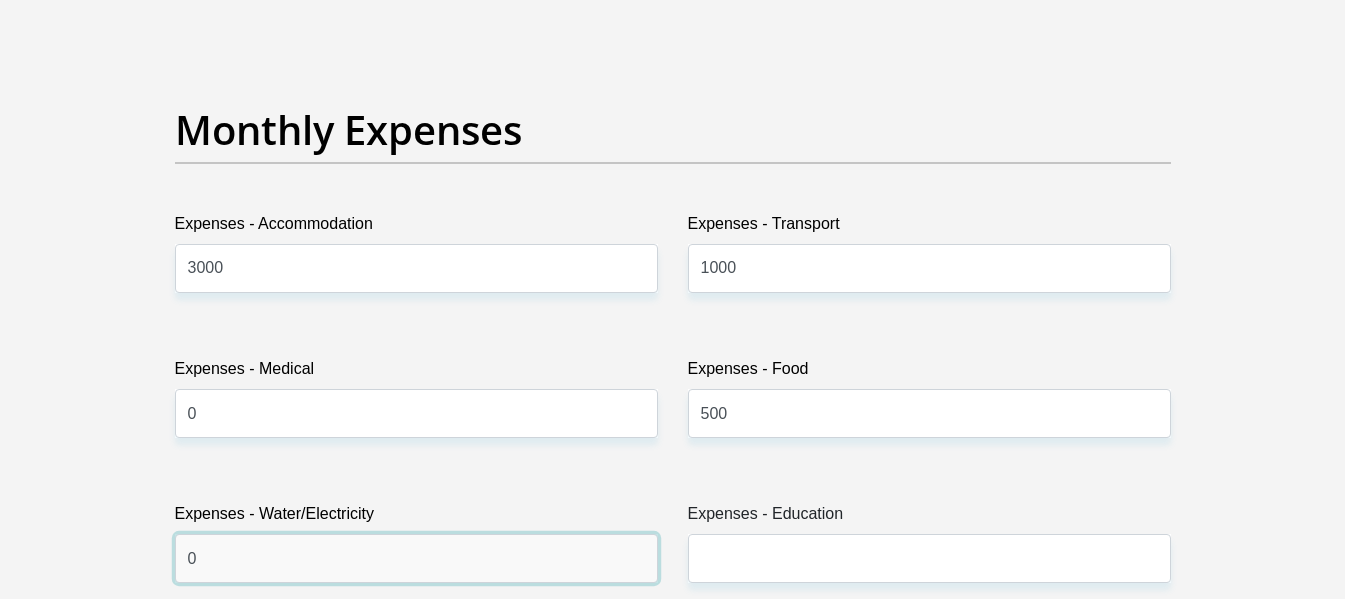 type on "0" 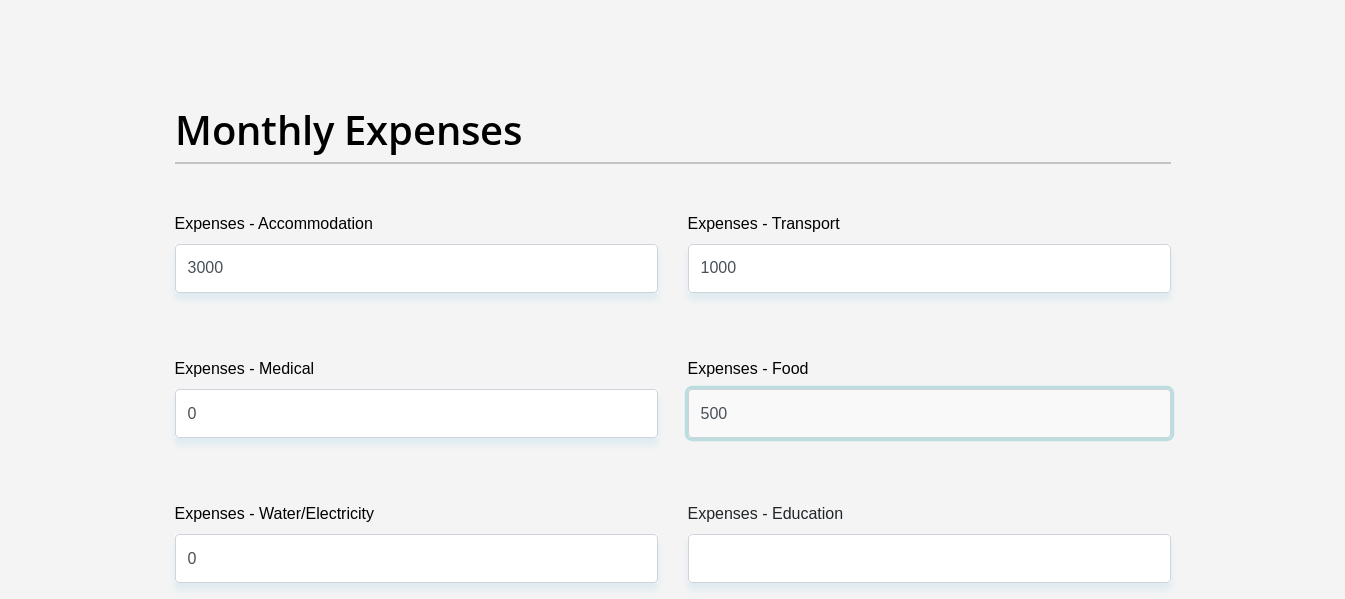 drag, startPoint x: 889, startPoint y: 239, endPoint x: 184, endPoint y: 238, distance: 705.00073 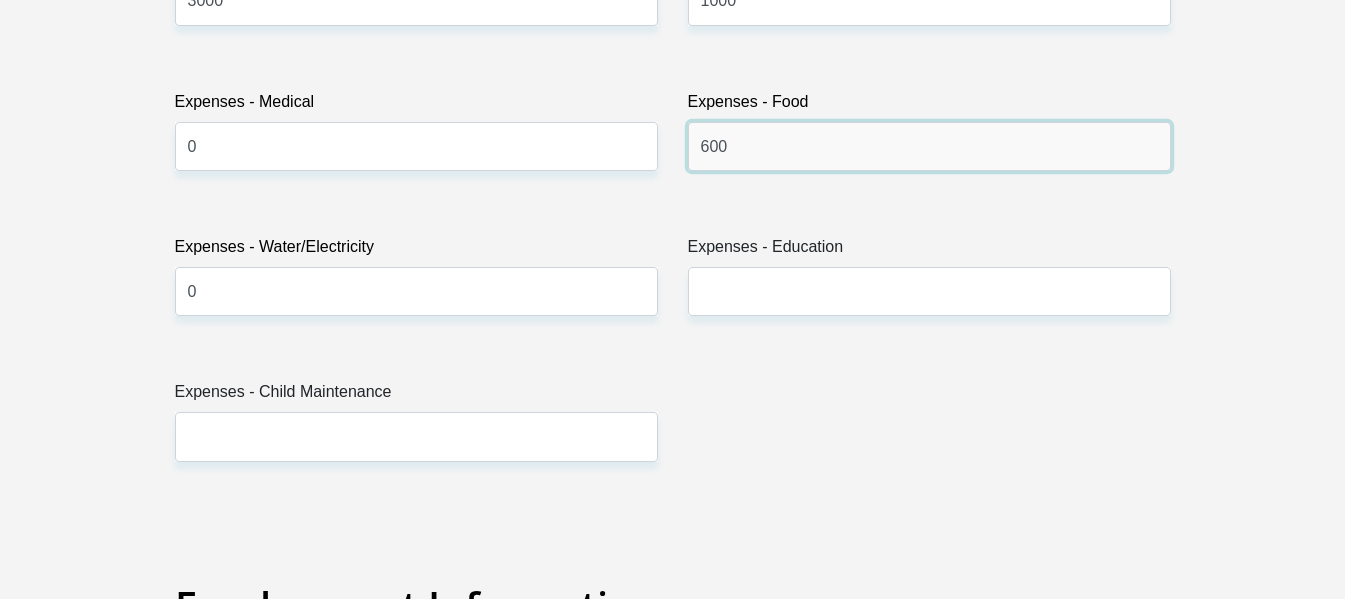 scroll, scrollTop: 3200, scrollLeft: 0, axis: vertical 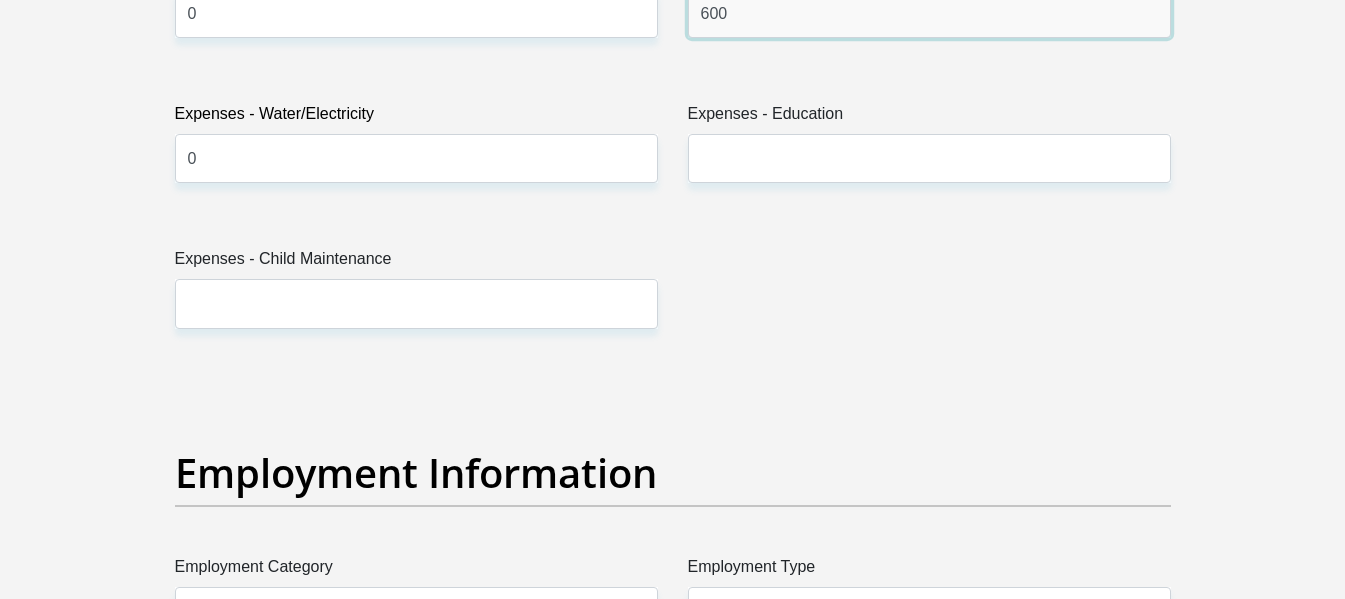 type on "600" 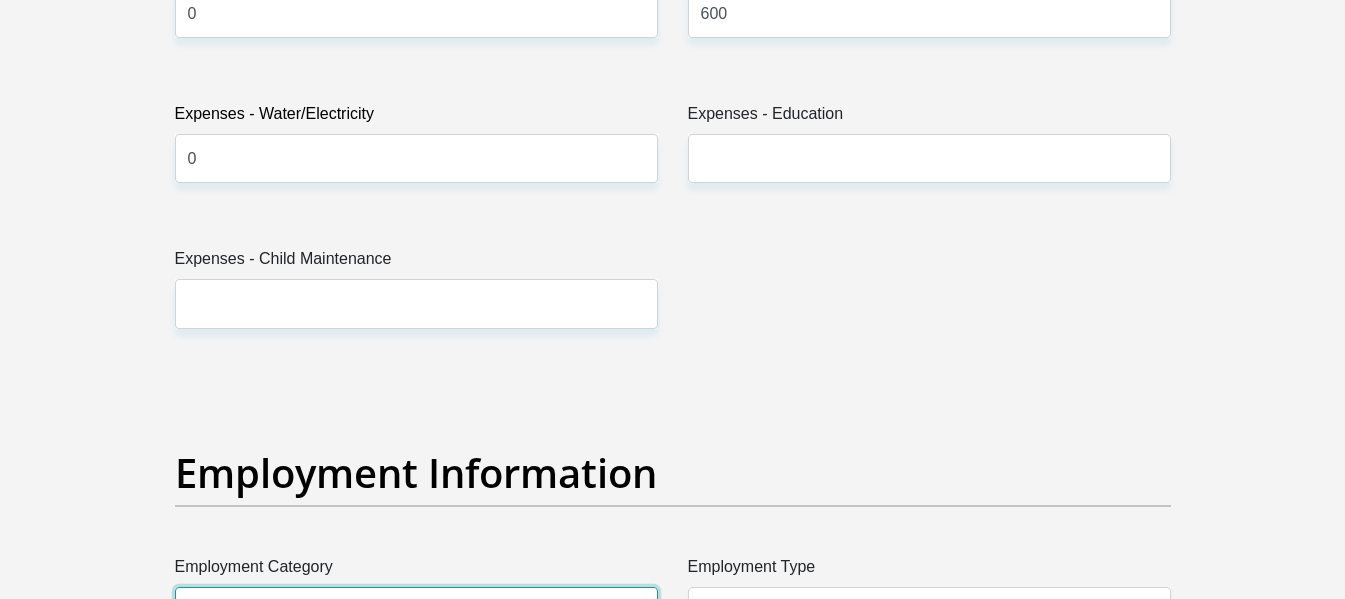 click on "AGRICULTURE
ALCOHOL & TOBACCO
CONSTRUCTION MATERIALS
METALLURGY
EQUIPMENT FOR RENEWABLE ENERGY
SPECIALIZED CONTRACTORS
CAR
GAMING (INCL. INTERNET
OTHER WHOLESALE
UNLICENSED PHARMACEUTICALS
CURRENCY EXCHANGE HOUSES
OTHER FINANCIAL INSTITUTIONS & INSURANCE
REAL ESTATE AGENTS
OIL & GAS
OTHER MATERIALS (E.G. IRON ORE)
PRECIOUS STONES & PRECIOUS METALS
POLITICAL ORGANIZATIONS
RELIGIOUS ORGANIZATIONS(NOT SECTS)
ACTI. HAVING BUSINESS DEAL WITH PUBLIC ADMINISTRATION
LAUNDROMATS" at bounding box center (416, 611) 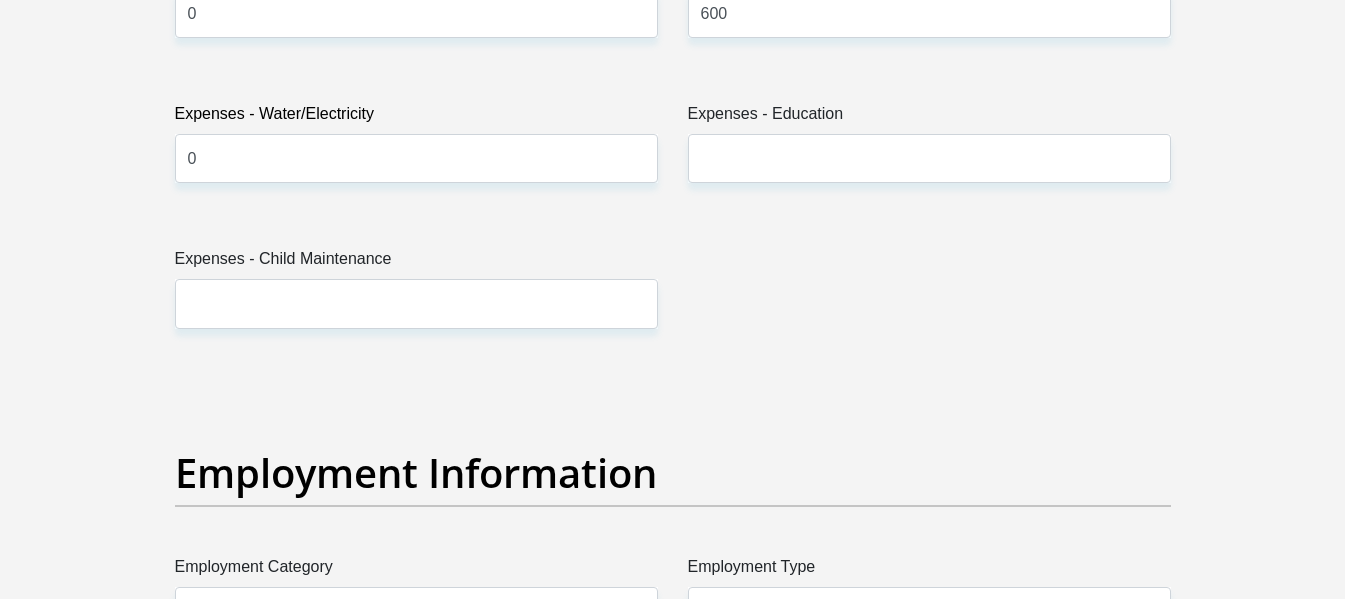 click on "Title
Mr
Ms
Mrs
Dr
Other
First Name
Riyaad
Surname
Elford
ID Number
0211195155083
Please input valid ID number
Race
Black
Coloured
Indian
White
Other
Contact Number
0728227393
Please input valid contact number
Nationality
South Africa
Afghanistan
Aland Islands  Albania  Algeria" at bounding box center (673, 367) 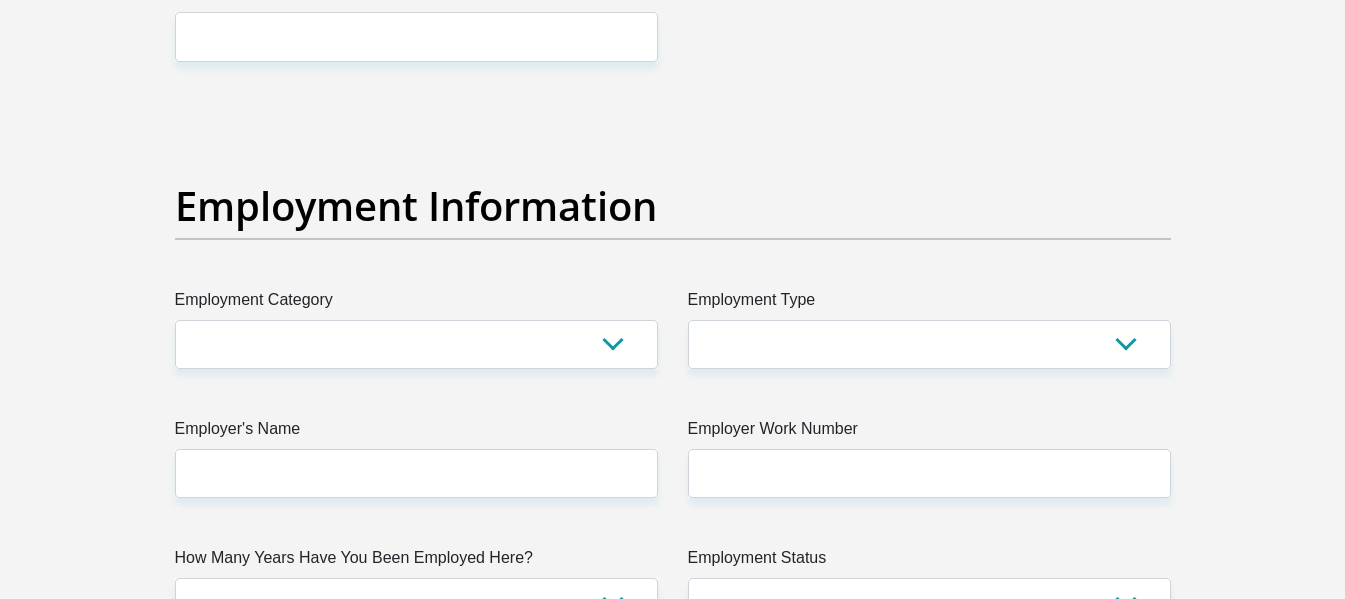 scroll, scrollTop: 2667, scrollLeft: 0, axis: vertical 